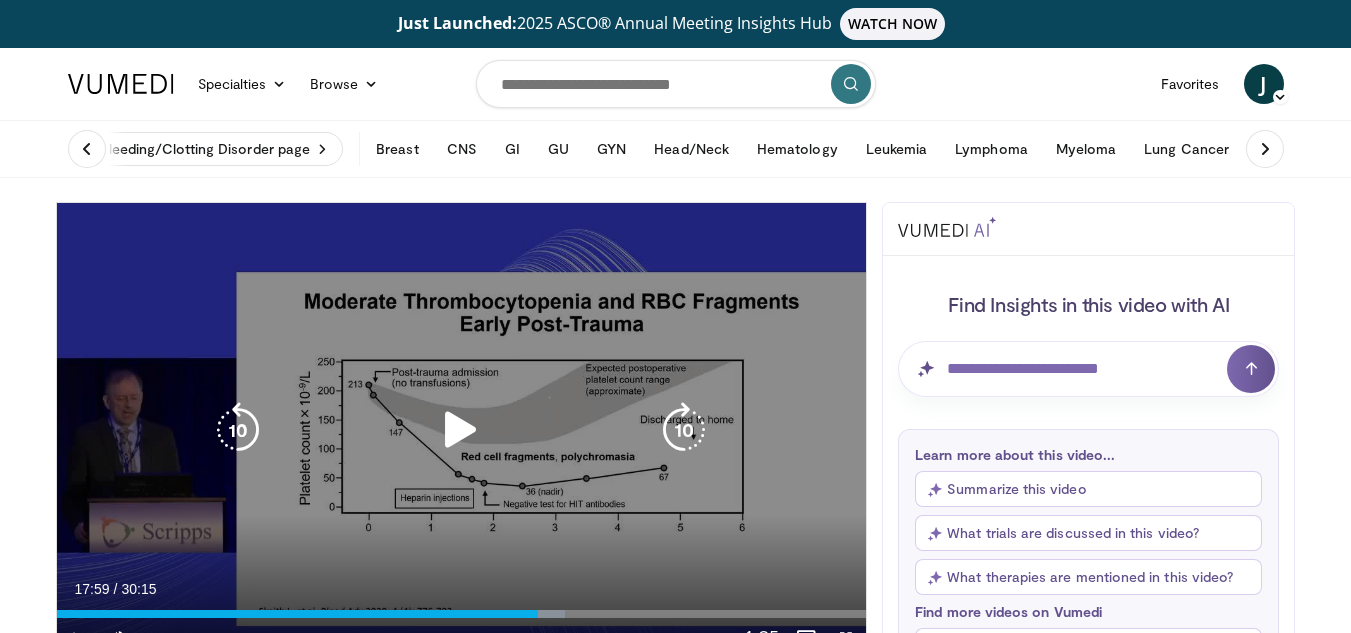 scroll, scrollTop: 152, scrollLeft: 0, axis: vertical 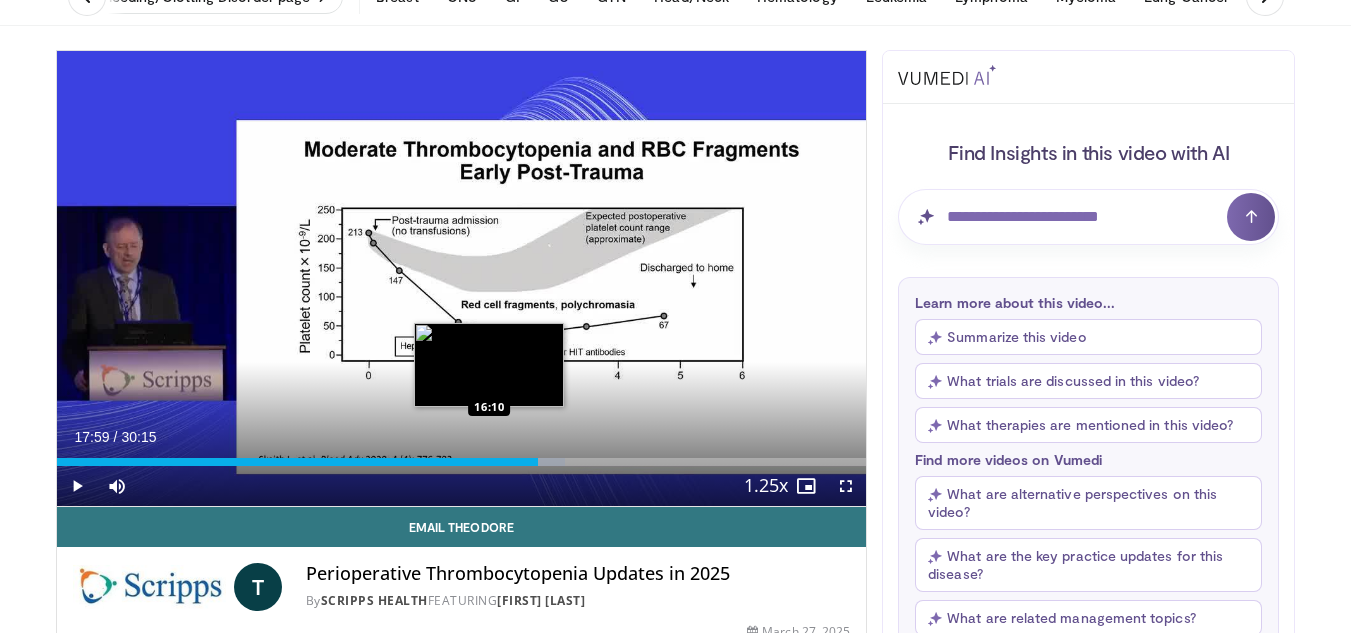 click on "17:59" at bounding box center [297, 462] 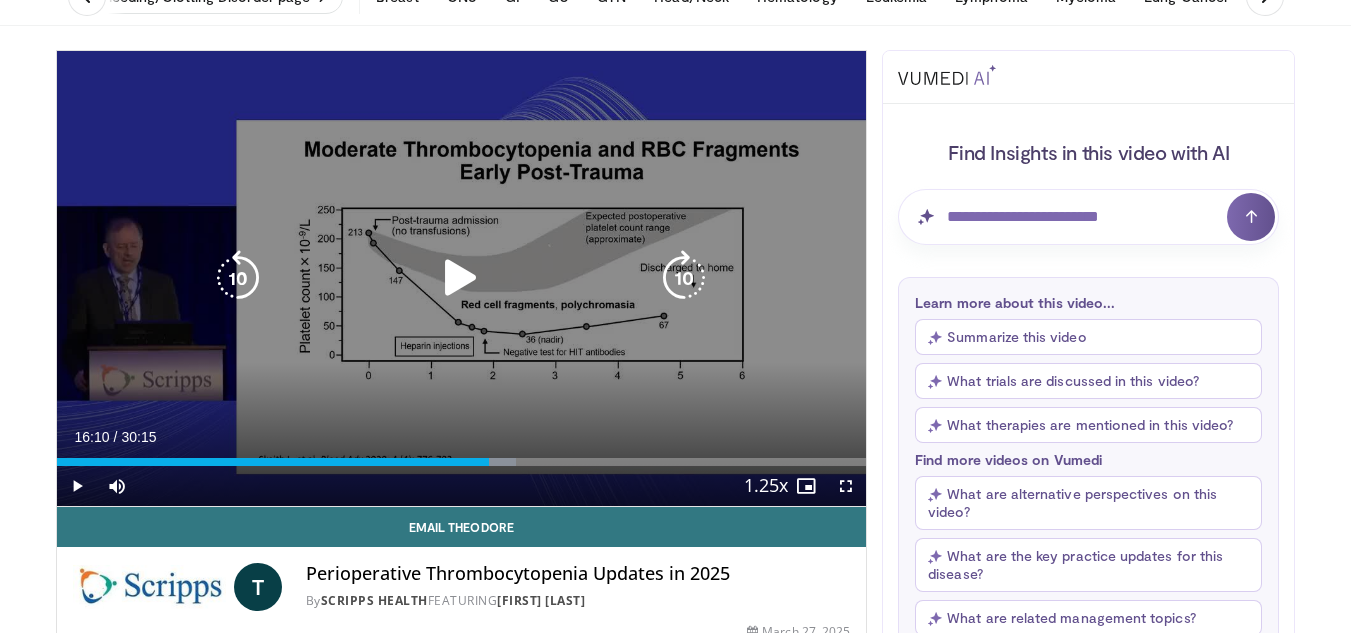 click at bounding box center (461, 278) 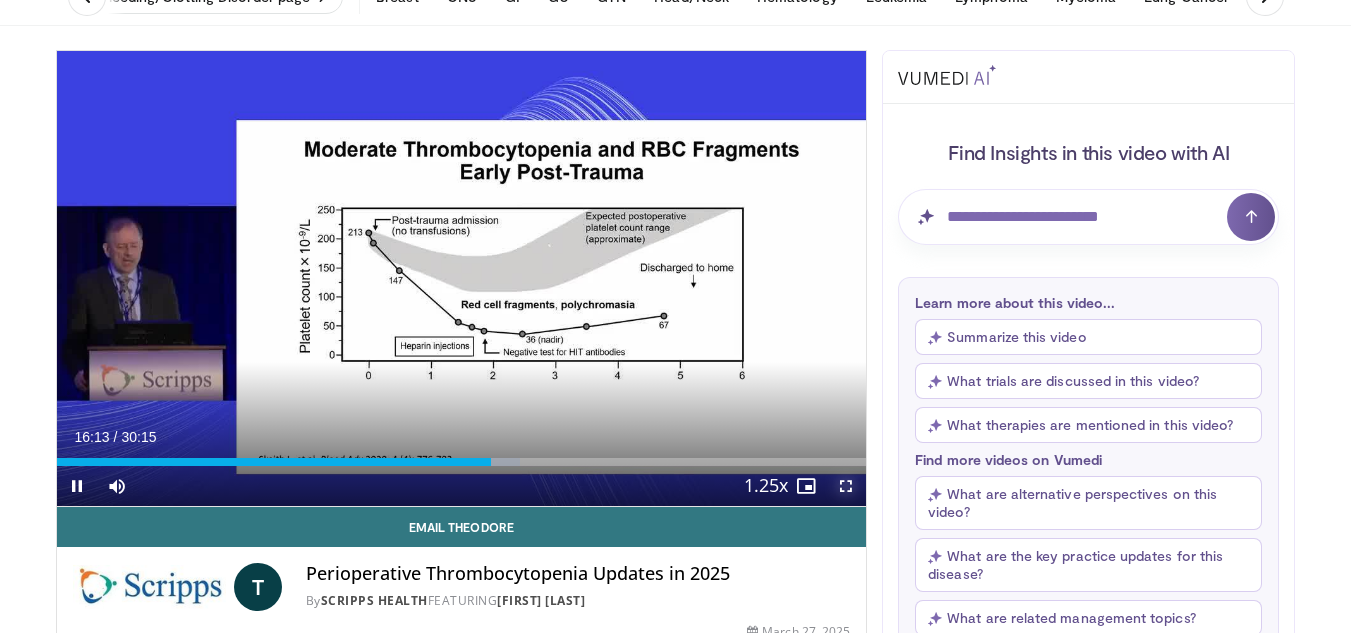 click at bounding box center [846, 486] 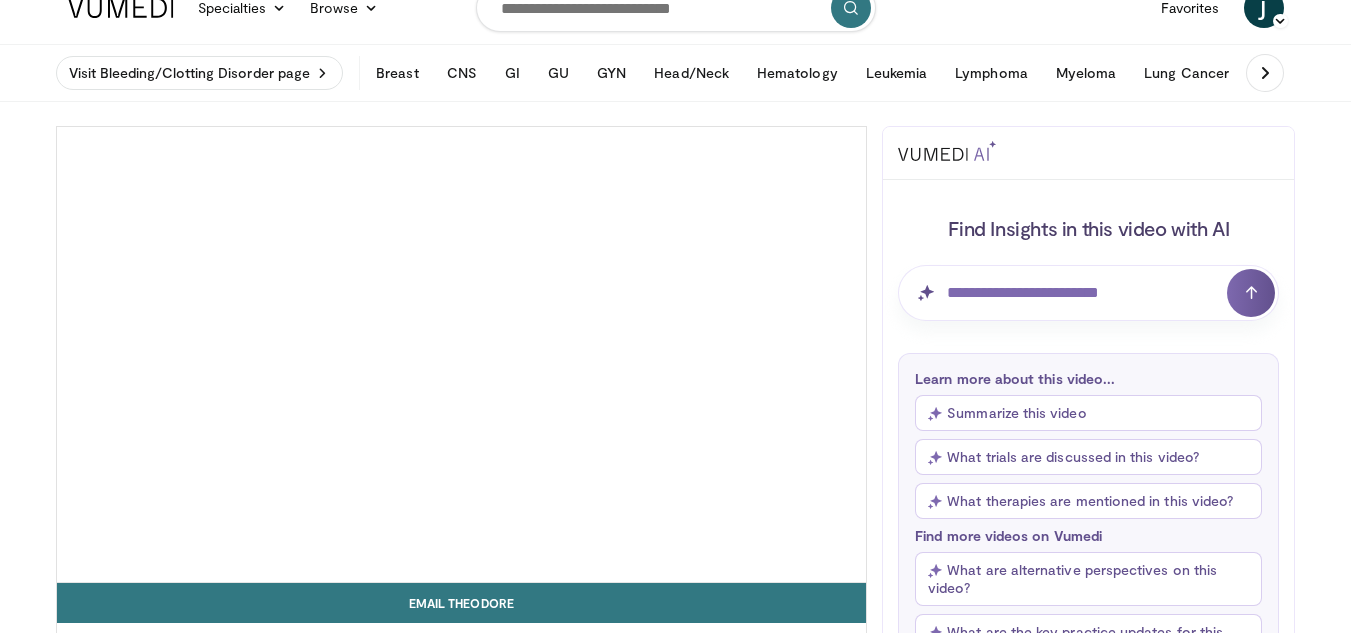 scroll, scrollTop: 152, scrollLeft: 0, axis: vertical 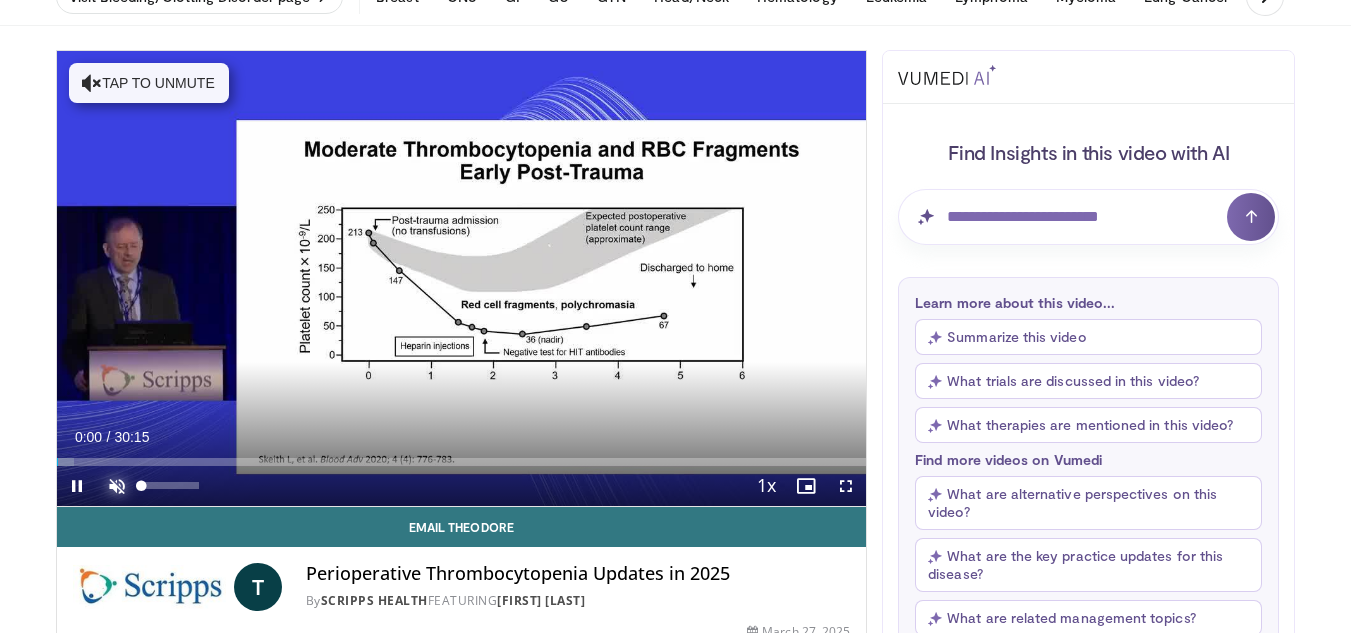 click at bounding box center [117, 486] 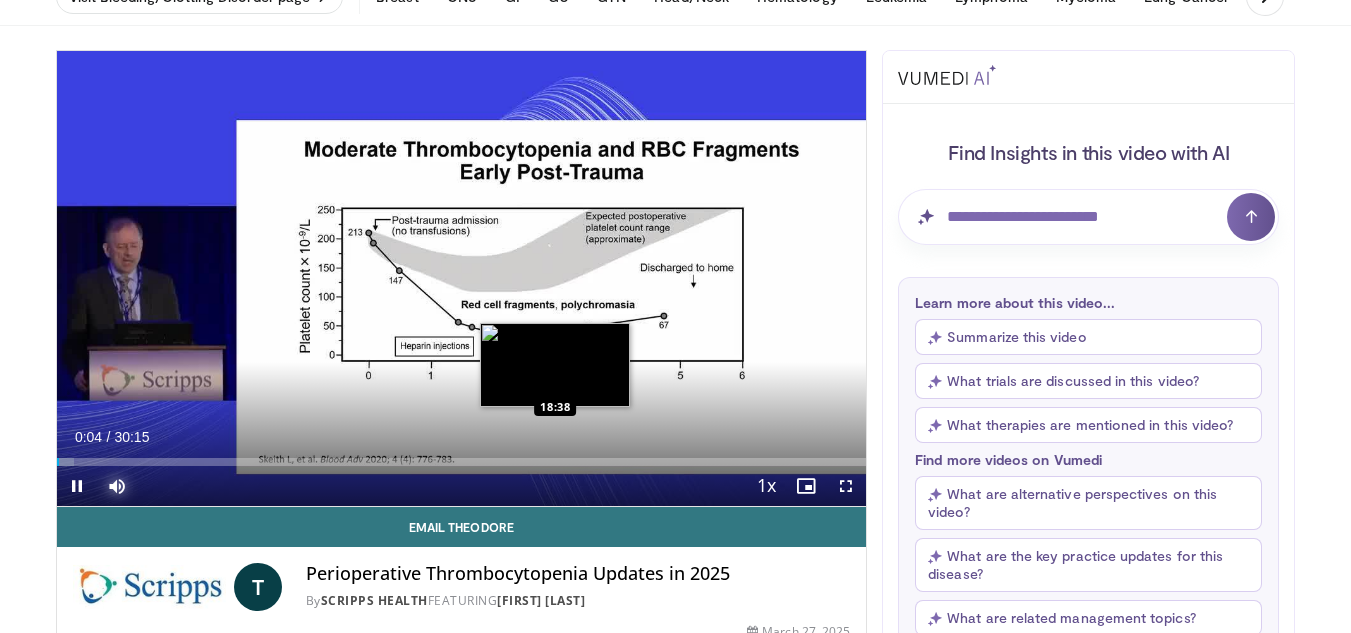 click on "Loaded :  2.18% 00:04 18:38" at bounding box center [462, 462] 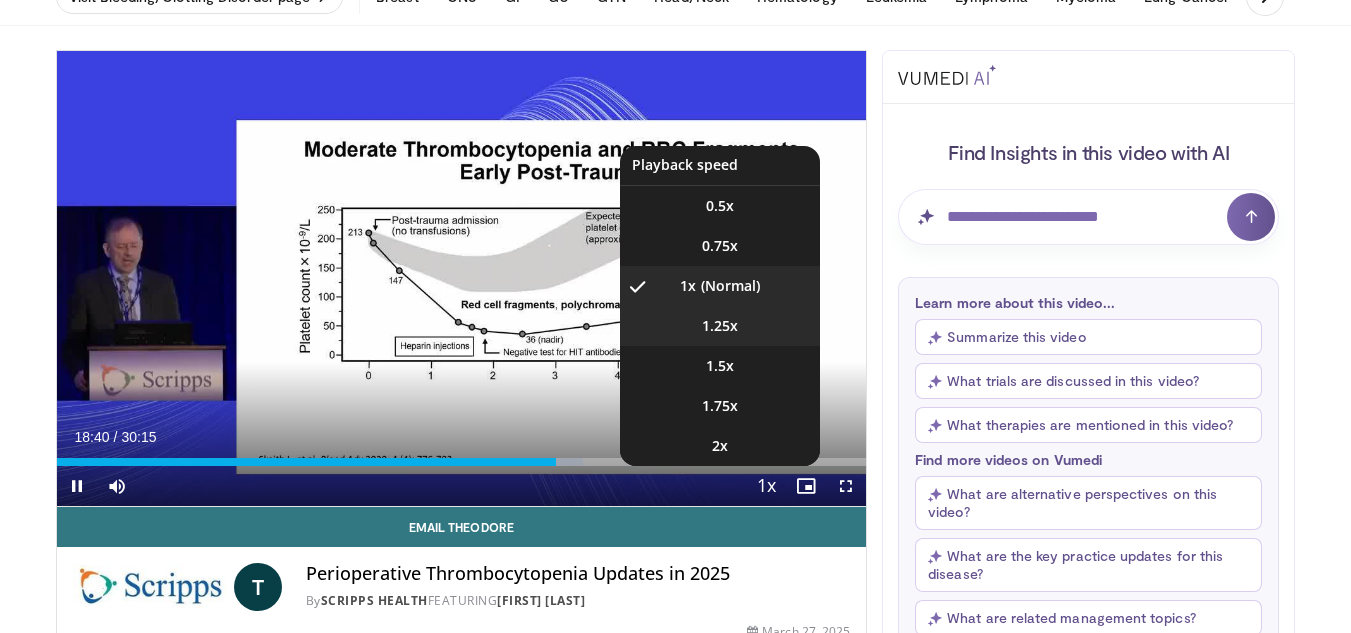 click on "**********" at bounding box center (462, 279) 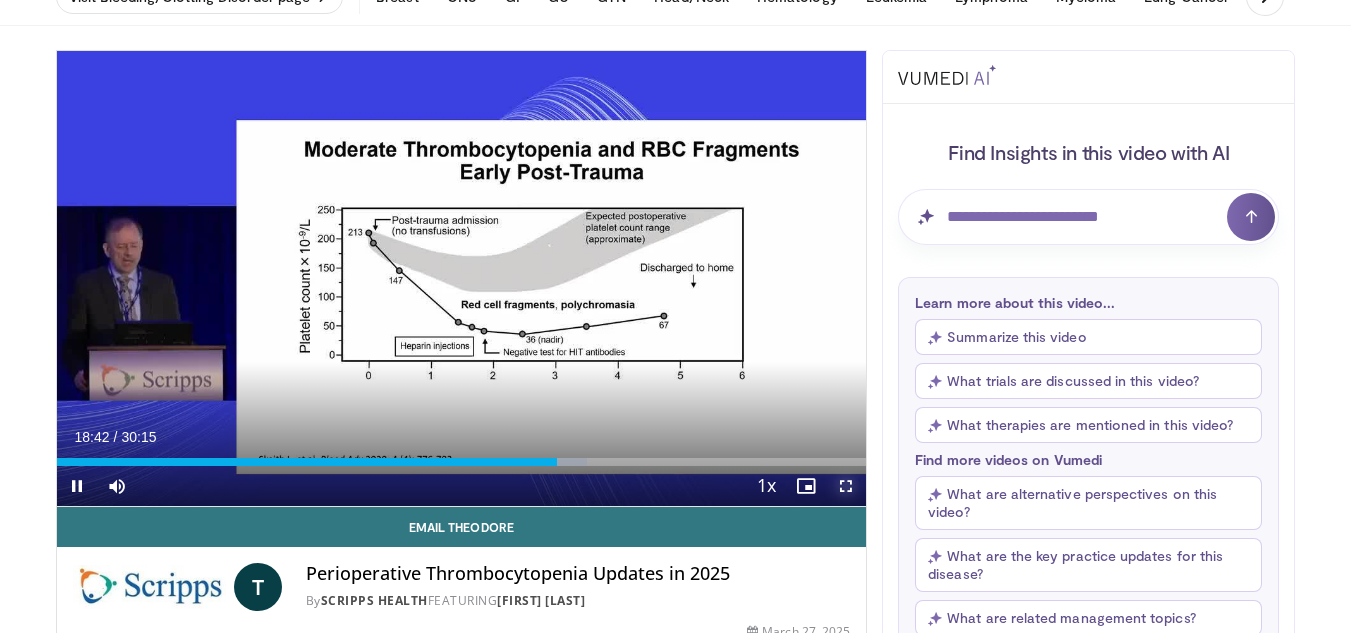 click at bounding box center (846, 486) 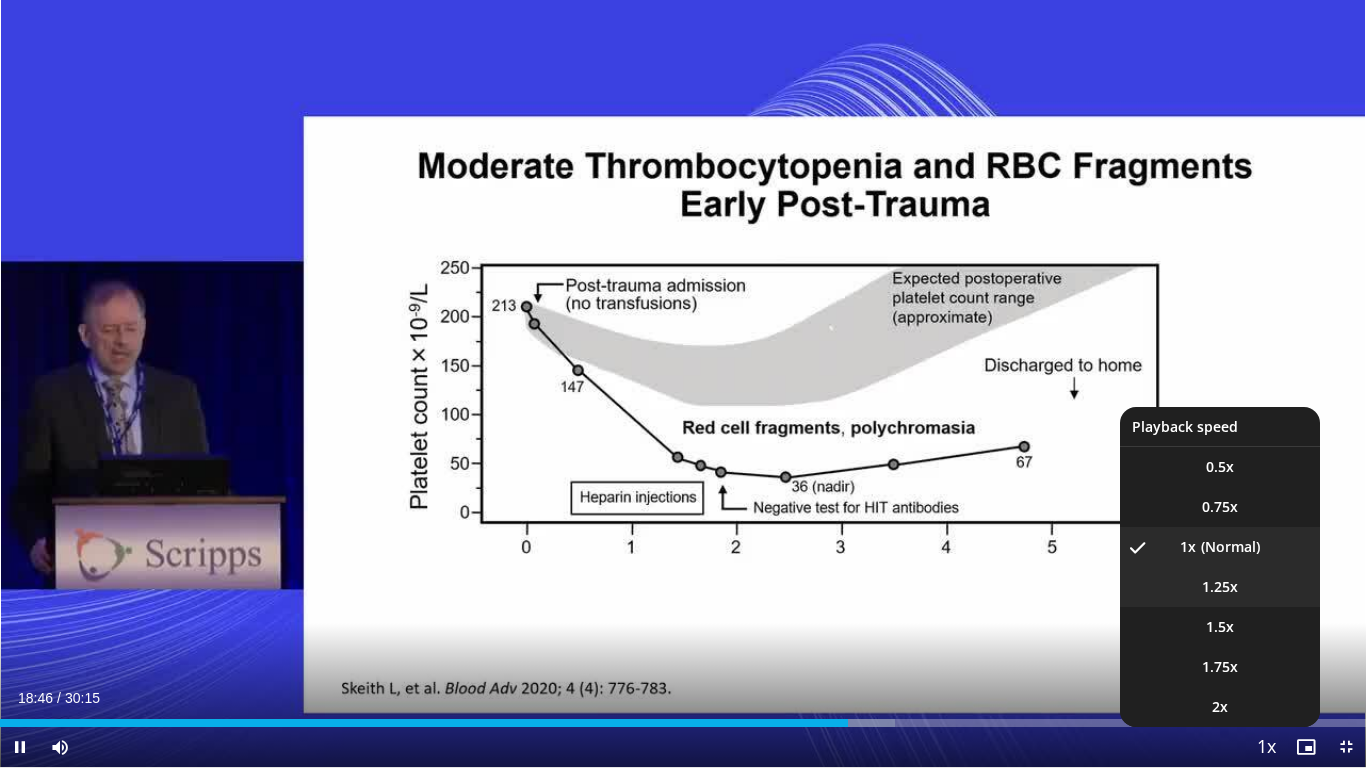 click on "1.25x" at bounding box center [1220, 587] 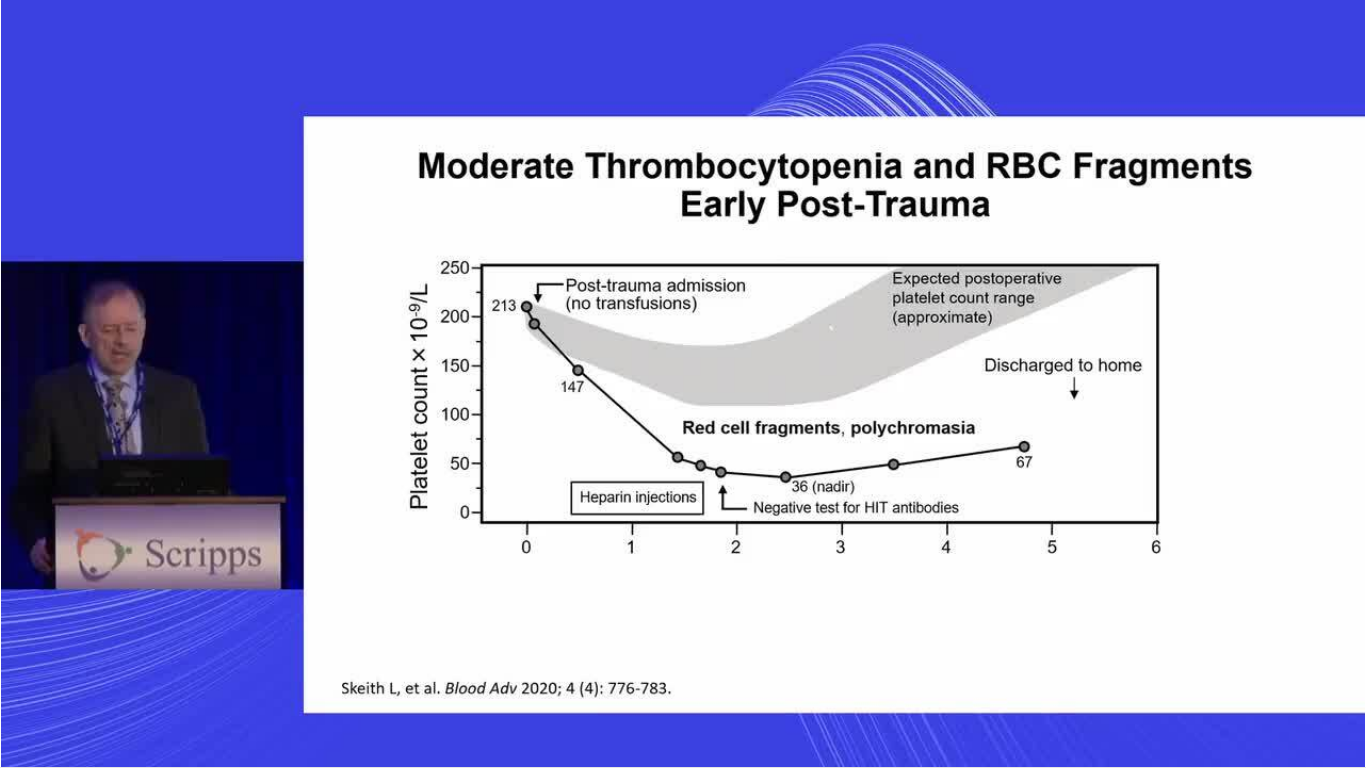type 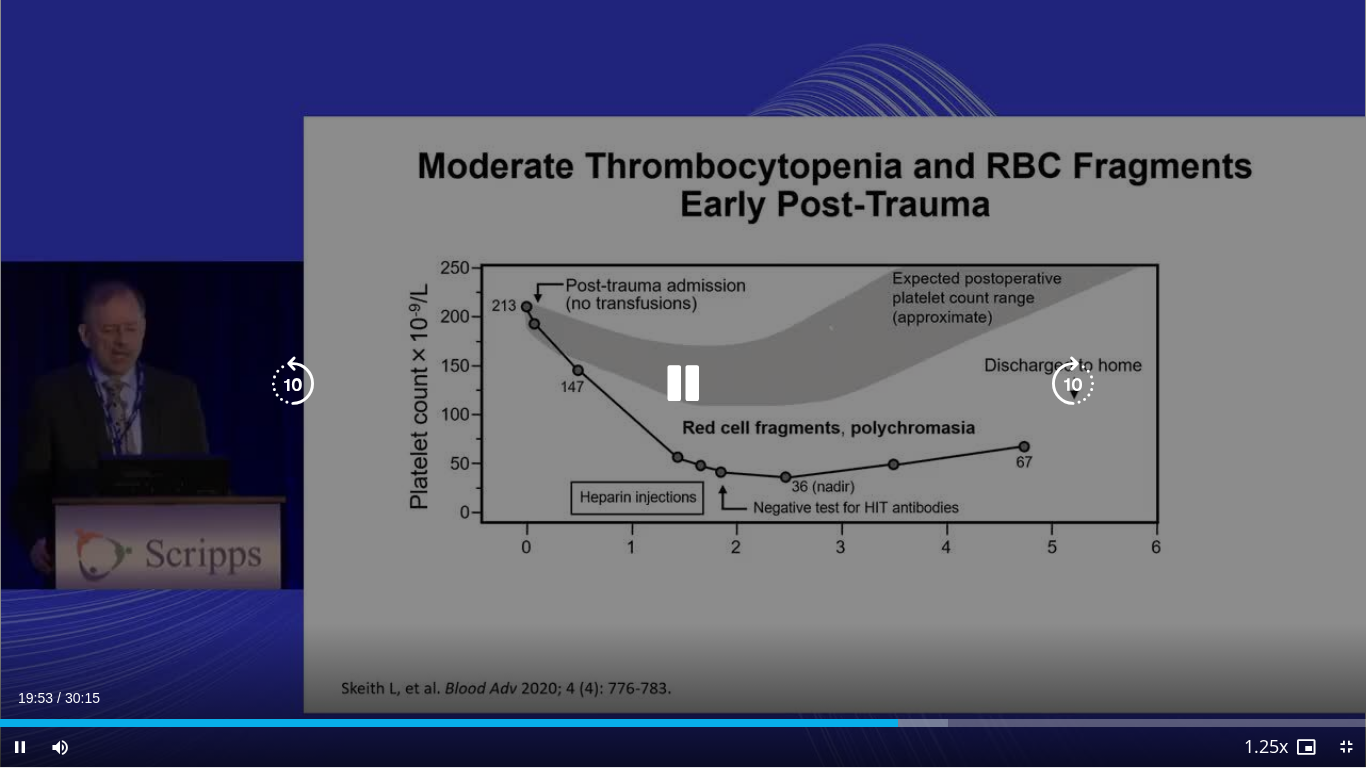 click on "10 seconds
Tap to unmute" at bounding box center [683, 383] 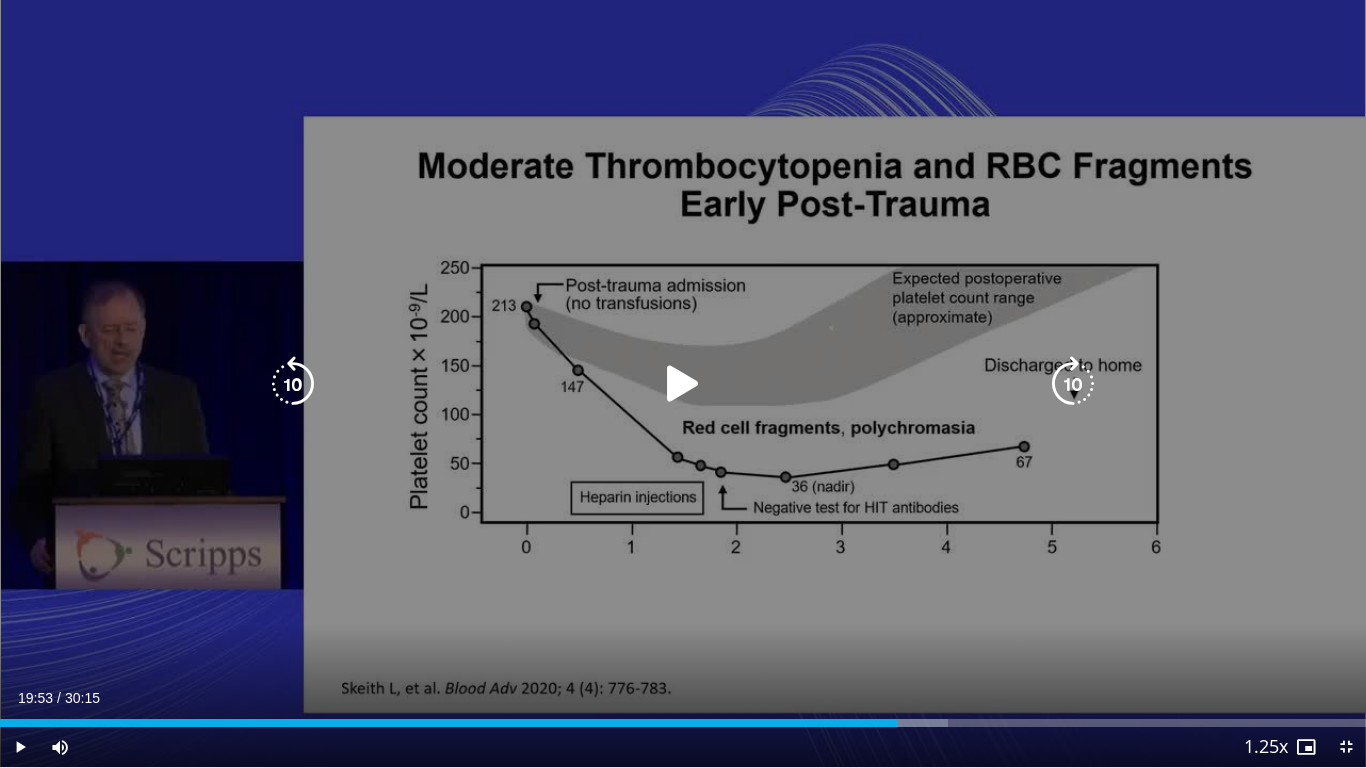 click at bounding box center (293, 384) 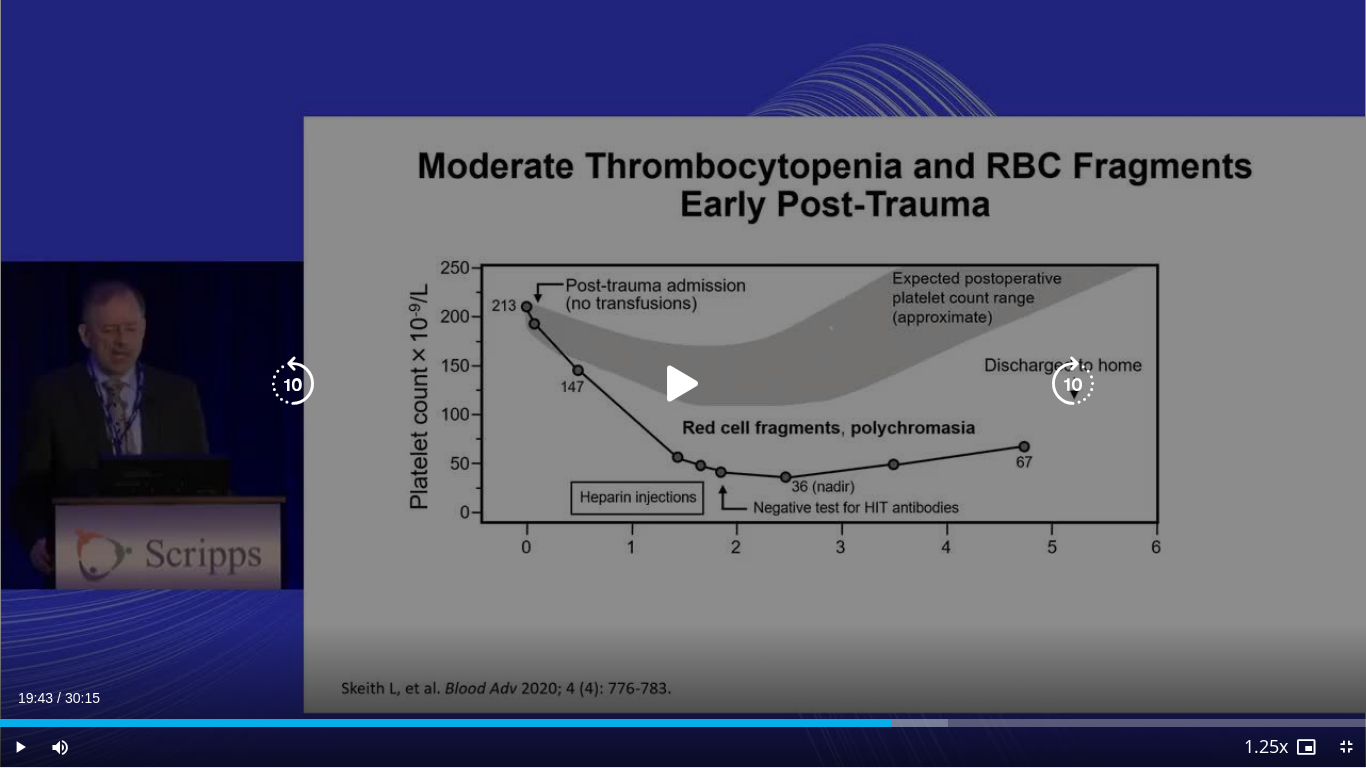 click at bounding box center (293, 384) 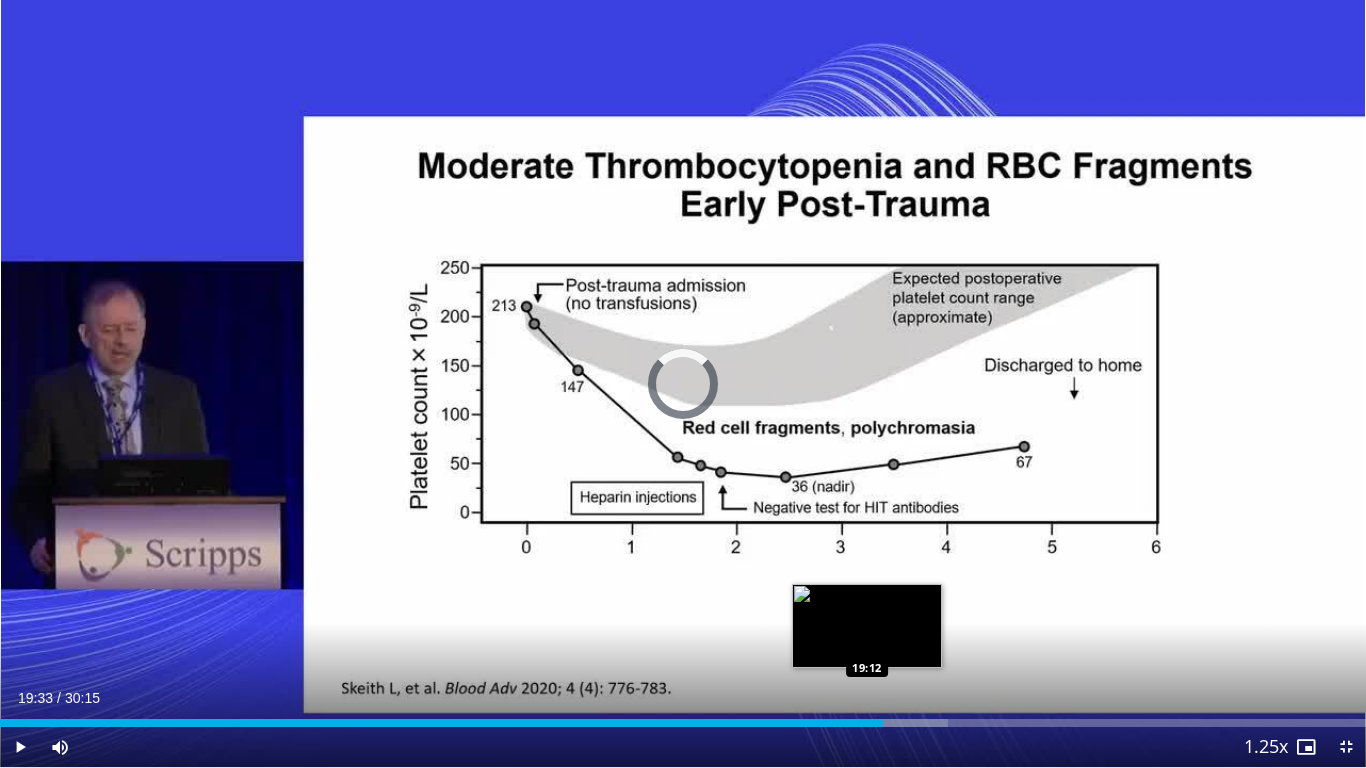 click on "19:33" at bounding box center (441, 723) 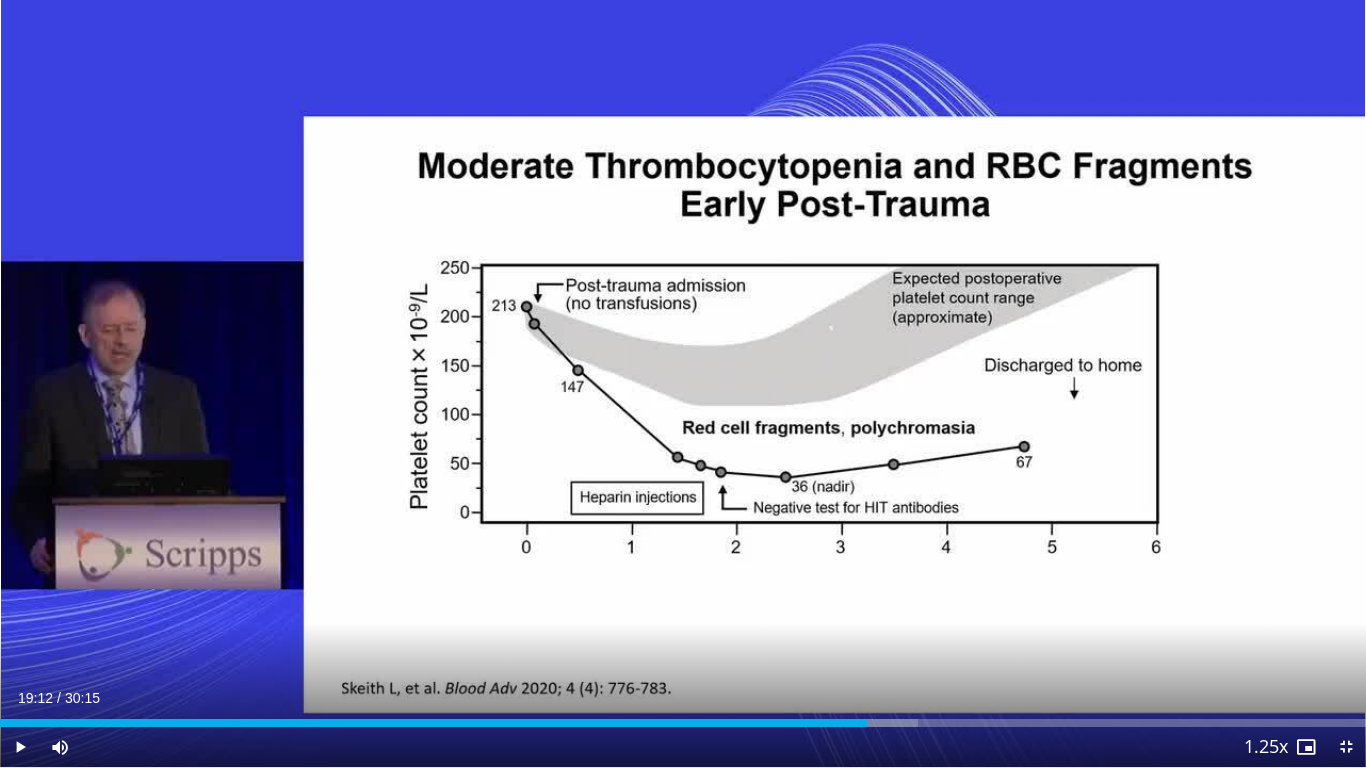type 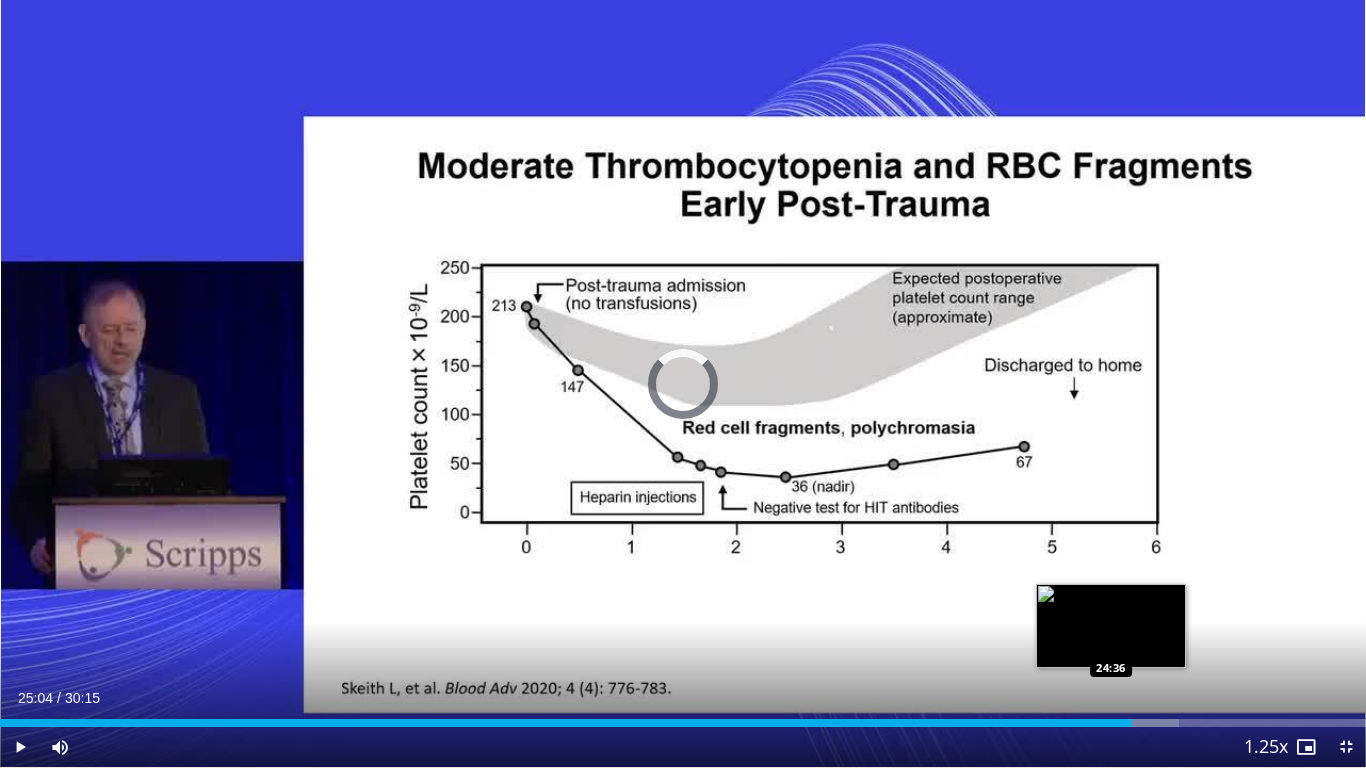 click on "Loaded :  86.31% 25:04 24:36" at bounding box center [683, 723] 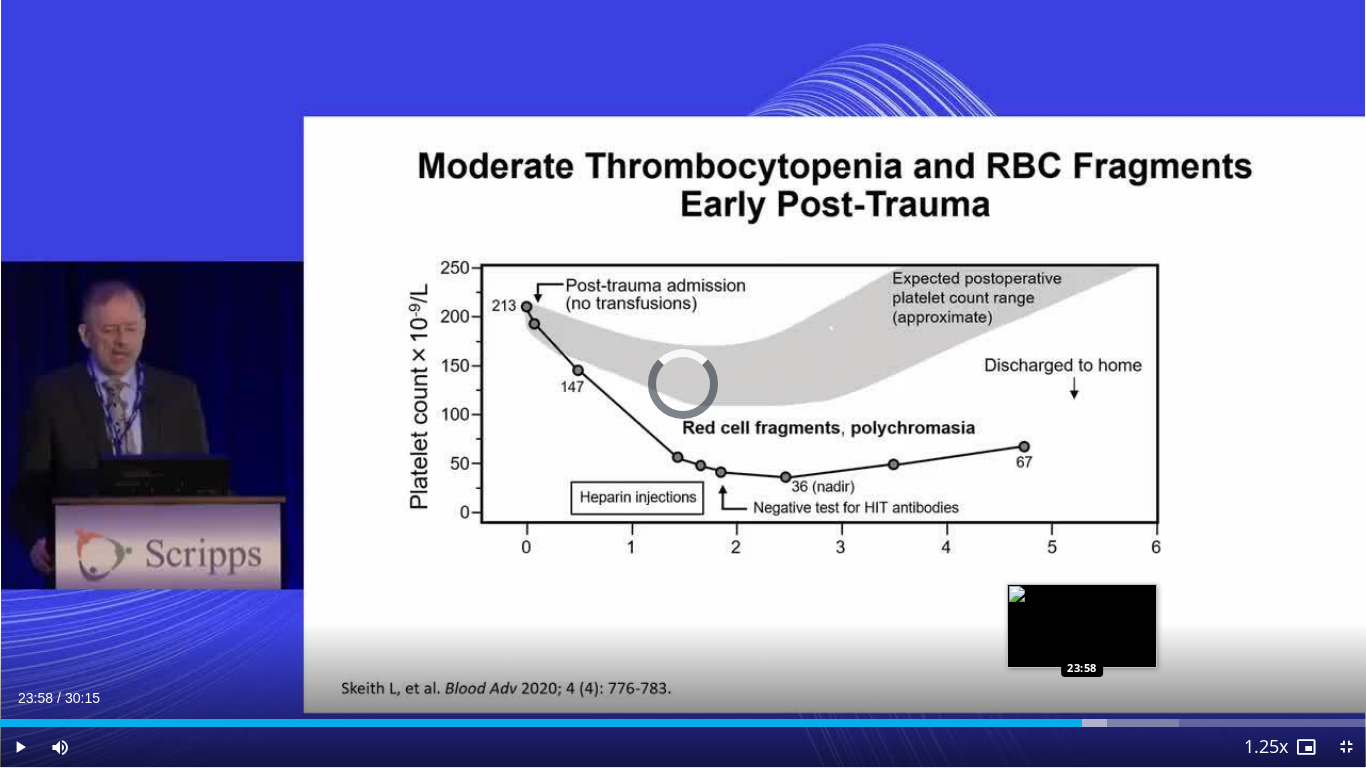 click on "Loaded :  86.31% 24:41 23:58" at bounding box center (683, 723) 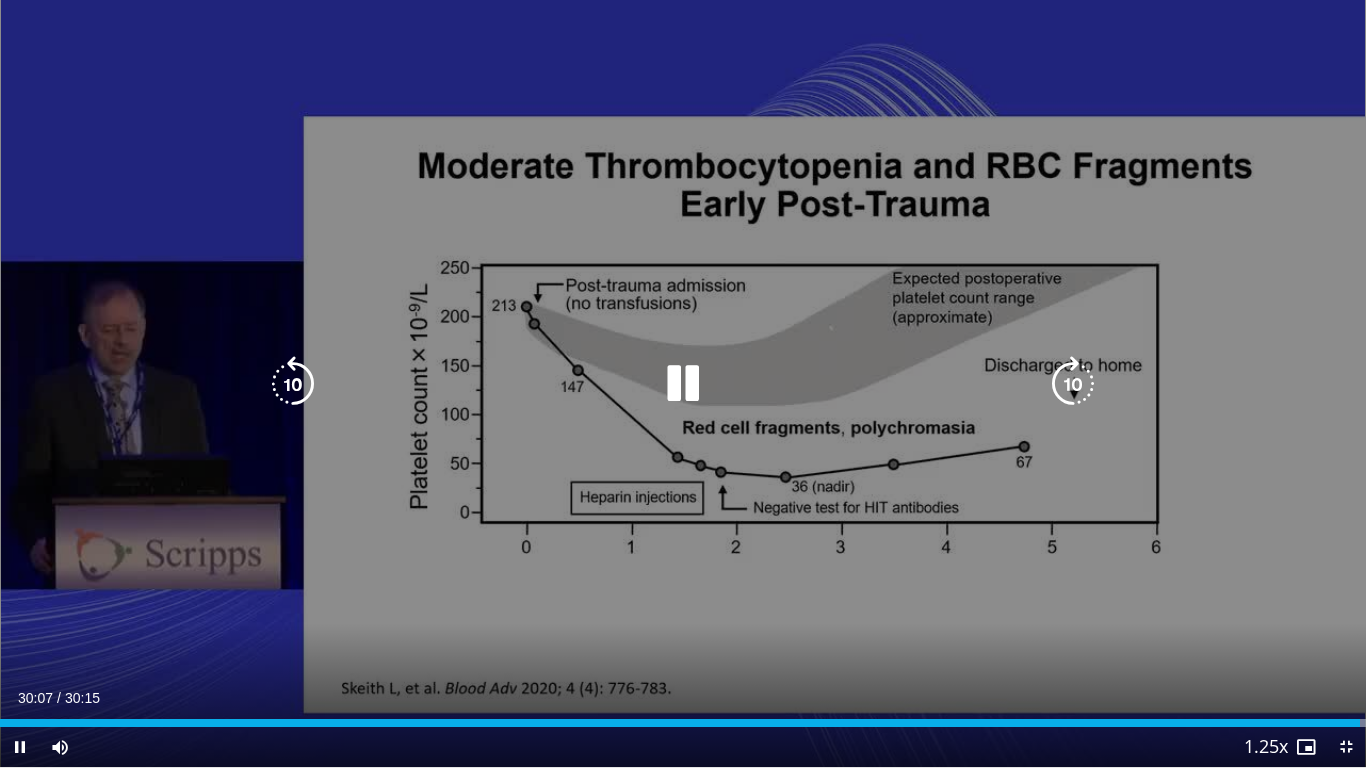 click at bounding box center [683, 384] 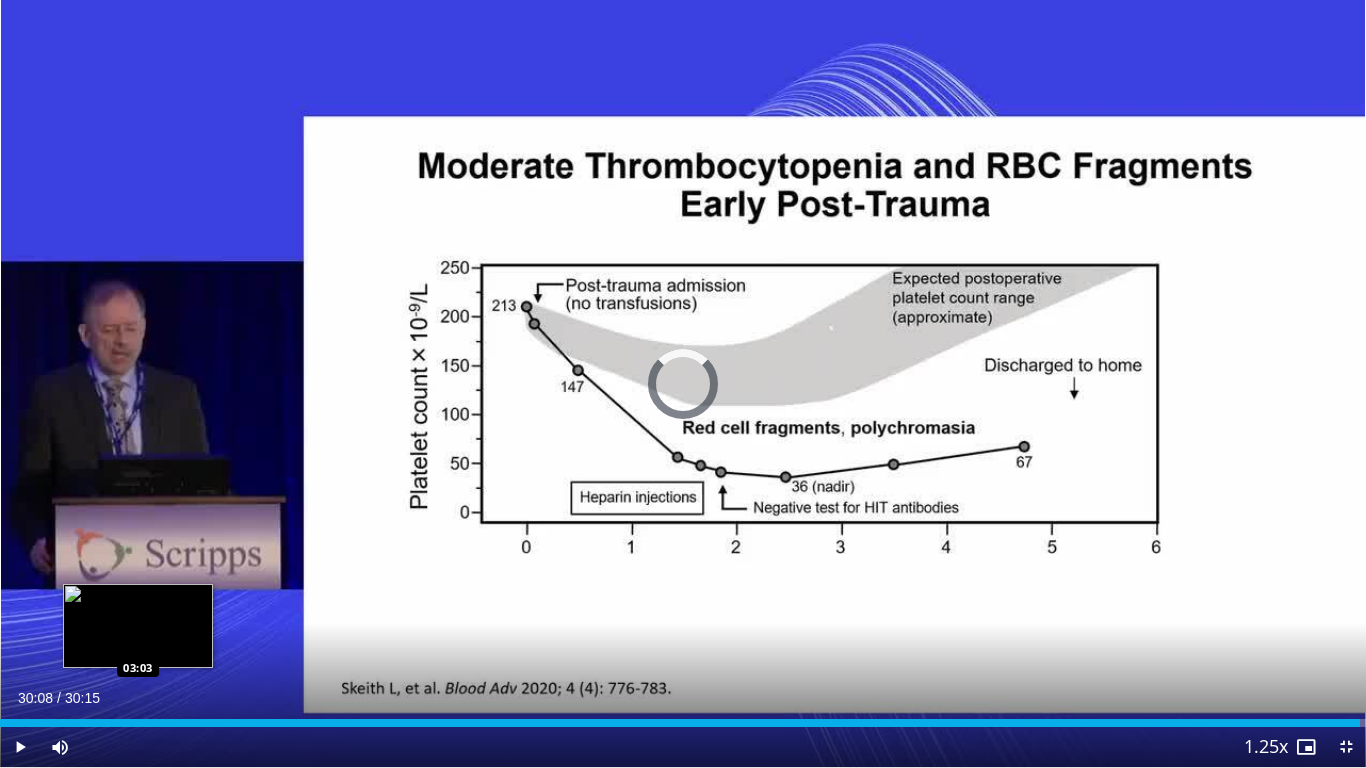 click on "Loaded :  0.00% 30:08 03:03" at bounding box center [683, 717] 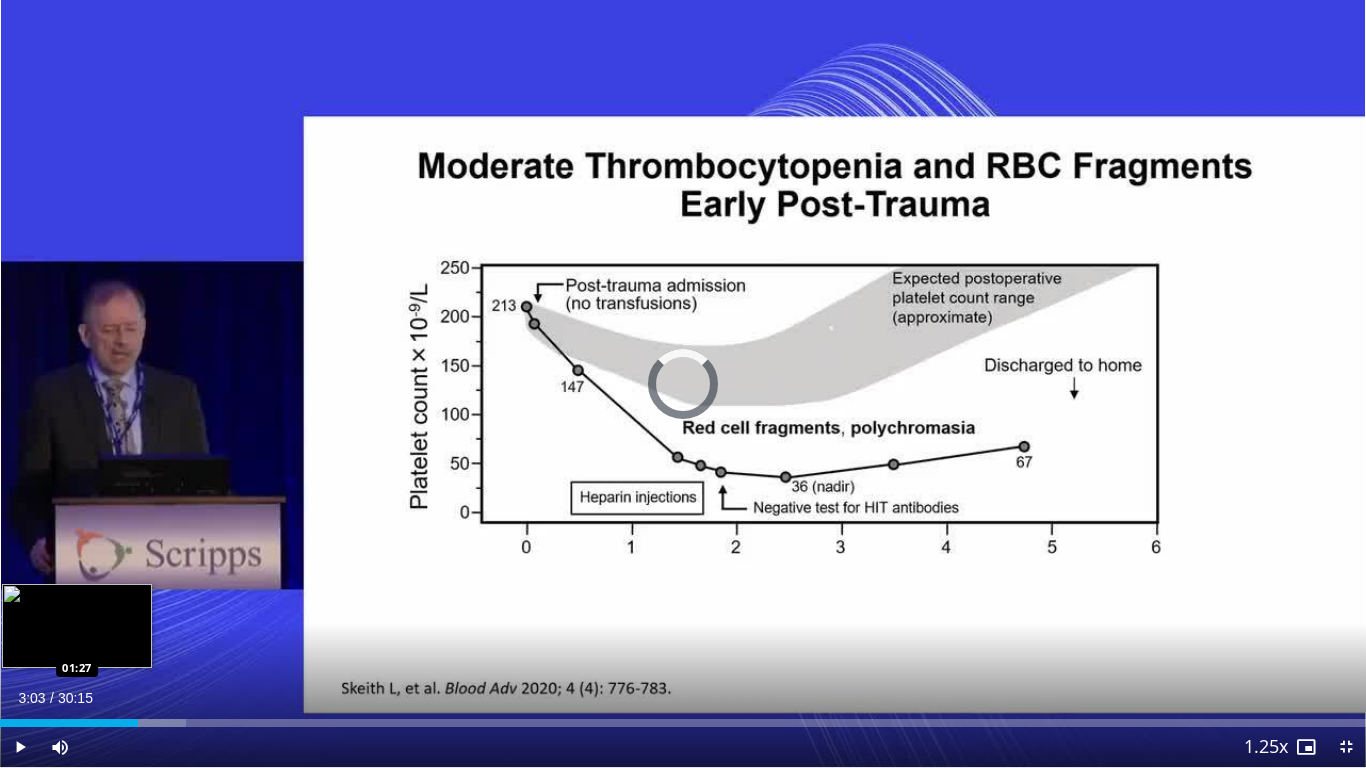 click on "Loaded :  13.65% 03:03 01:27" at bounding box center (683, 717) 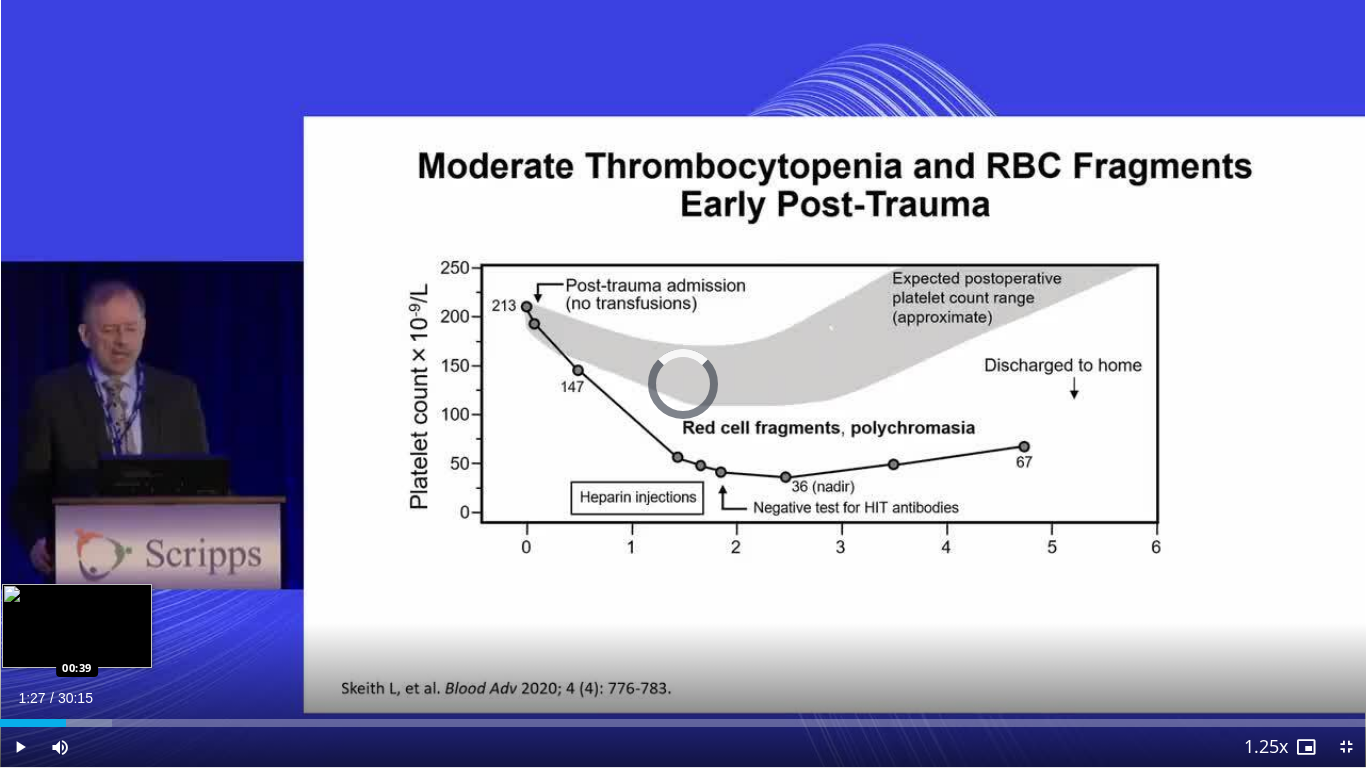 click on "01:27" at bounding box center (33, 723) 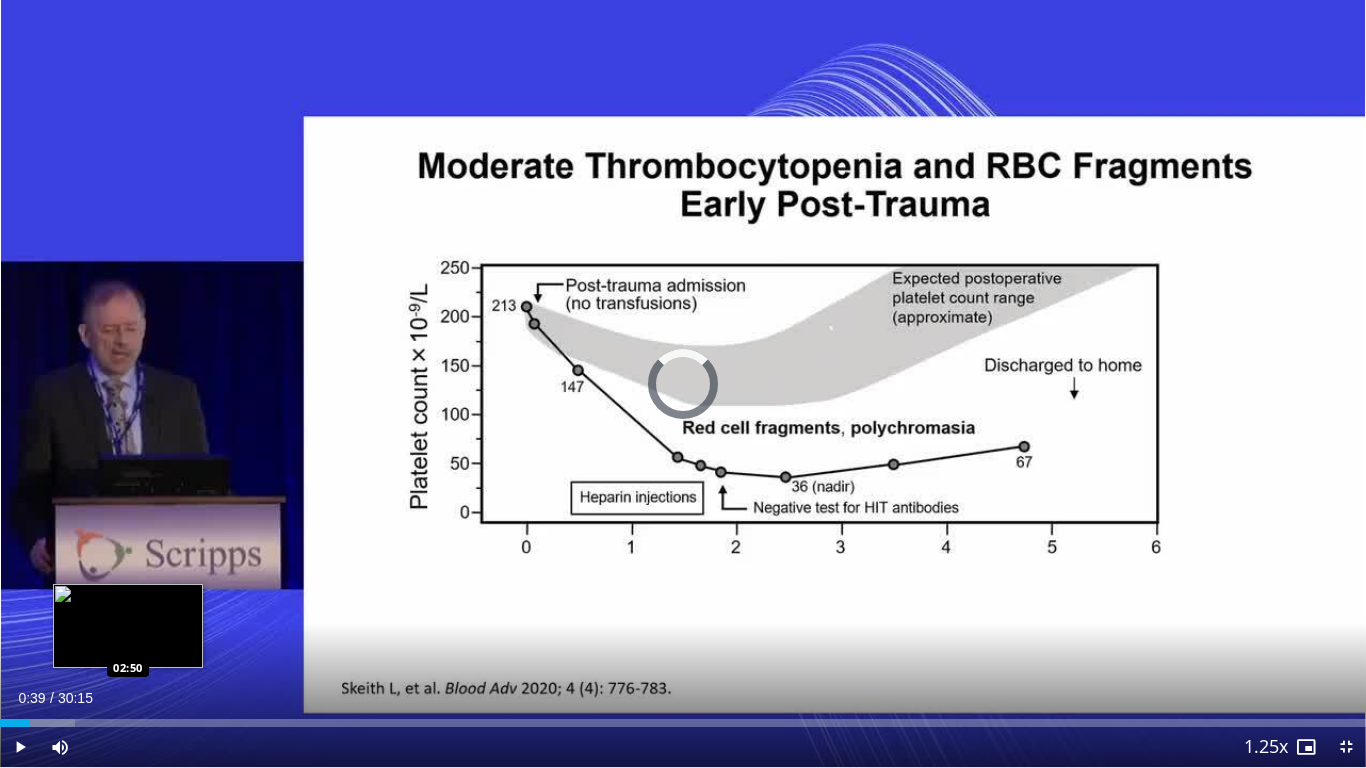 click on "Loaded :  5.51% 00:39 02:50" at bounding box center (683, 723) 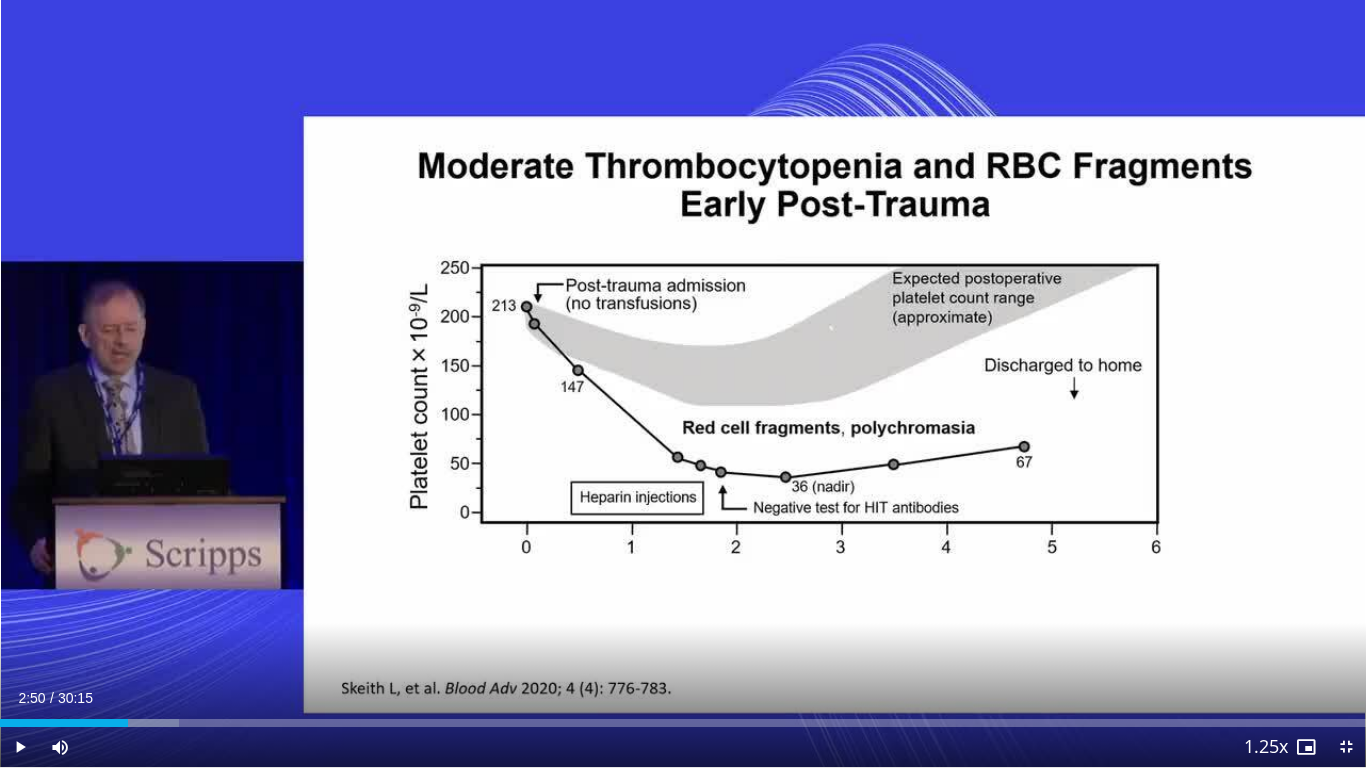 click on "Current Time  2:50 / Duration  30:15 Play Skip Backward Skip Forward Mute 100% Loaded :  13.11% 02:50 03:14 Stream Type  LIVE Seek to live, currently behind live LIVE   1.25x Playback Rate 0.5x 0.75x 1x 1.25x , selected 1.5x 1.75x 2x Chapters Chapters Descriptions descriptions off , selected Captions captions settings , opens captions settings dialog captions off , selected Audio Track en (Main) , selected Exit Fullscreen Enable picture-in-picture mode" at bounding box center [683, 747] 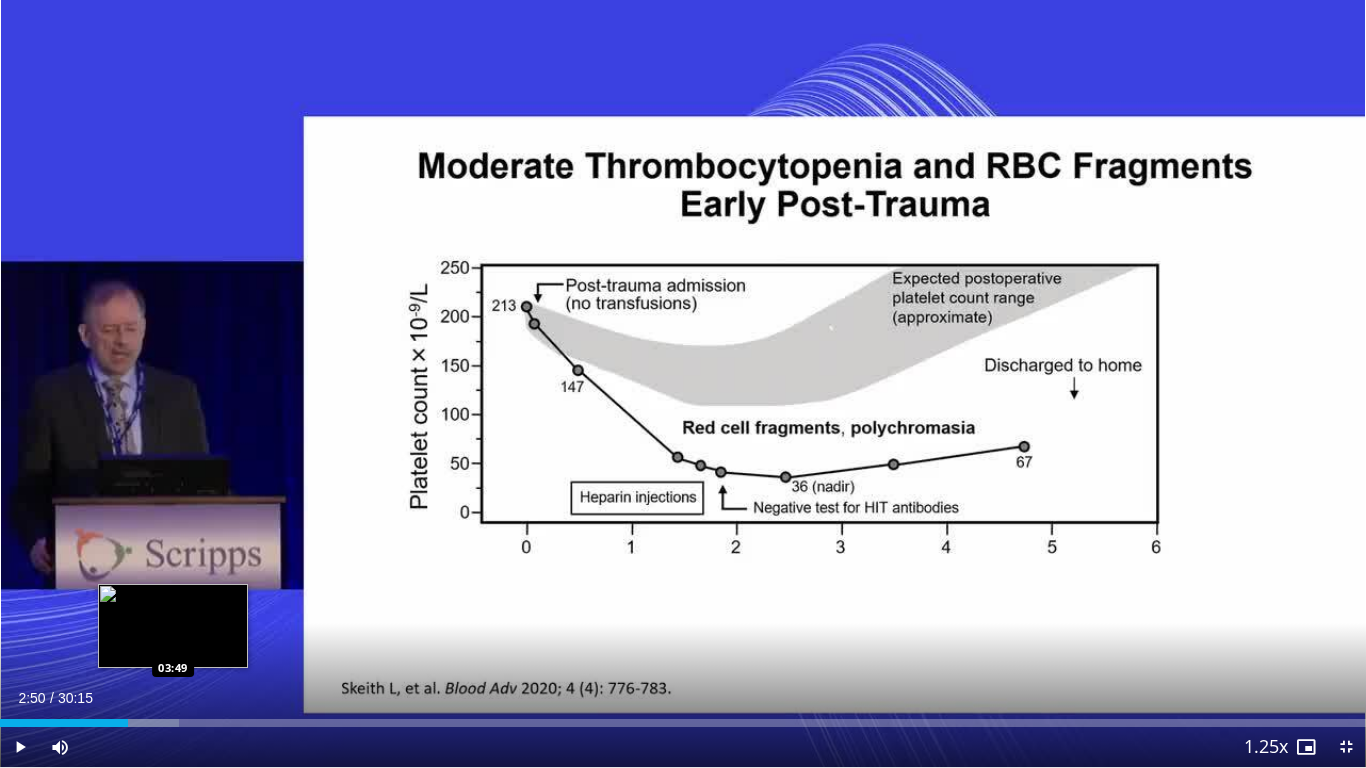 click on "Loaded :  13.11% 02:50 03:49" at bounding box center (683, 717) 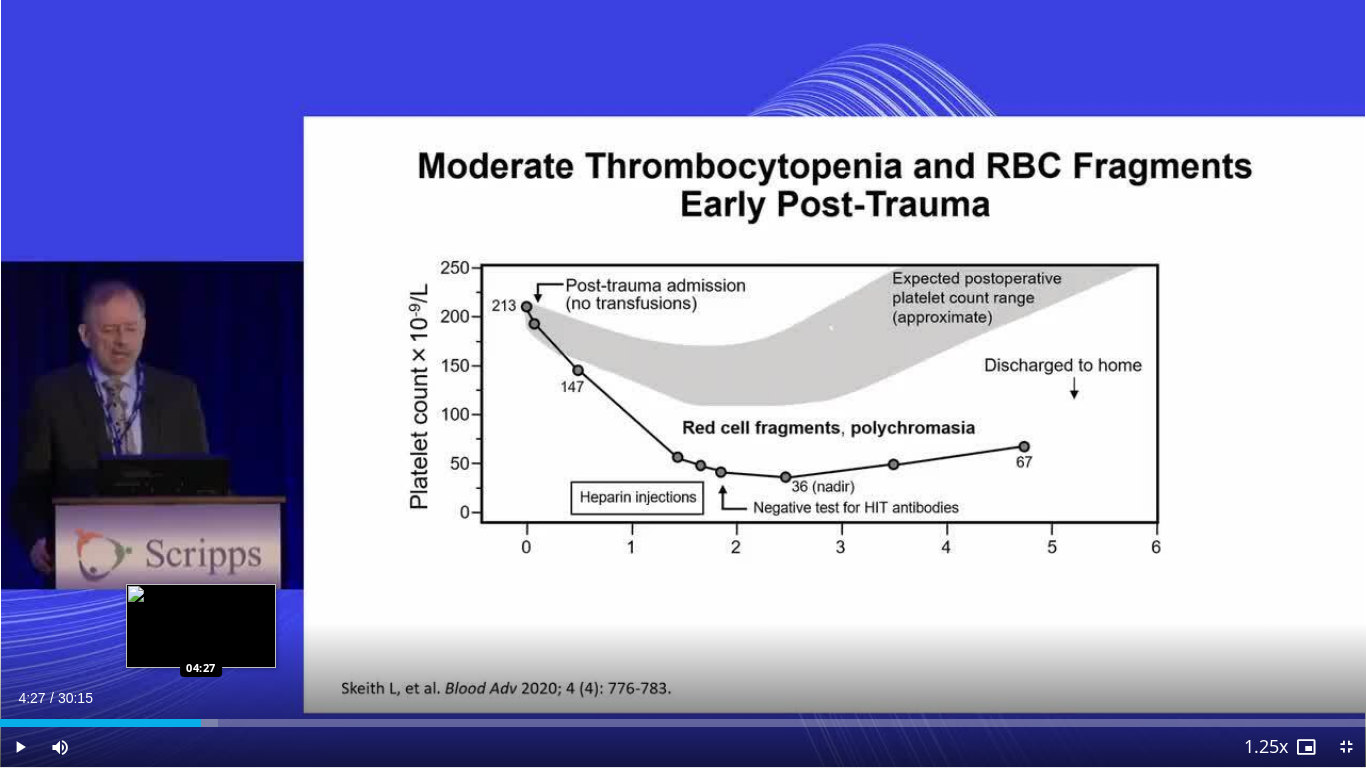 click at bounding box center (184, 723) 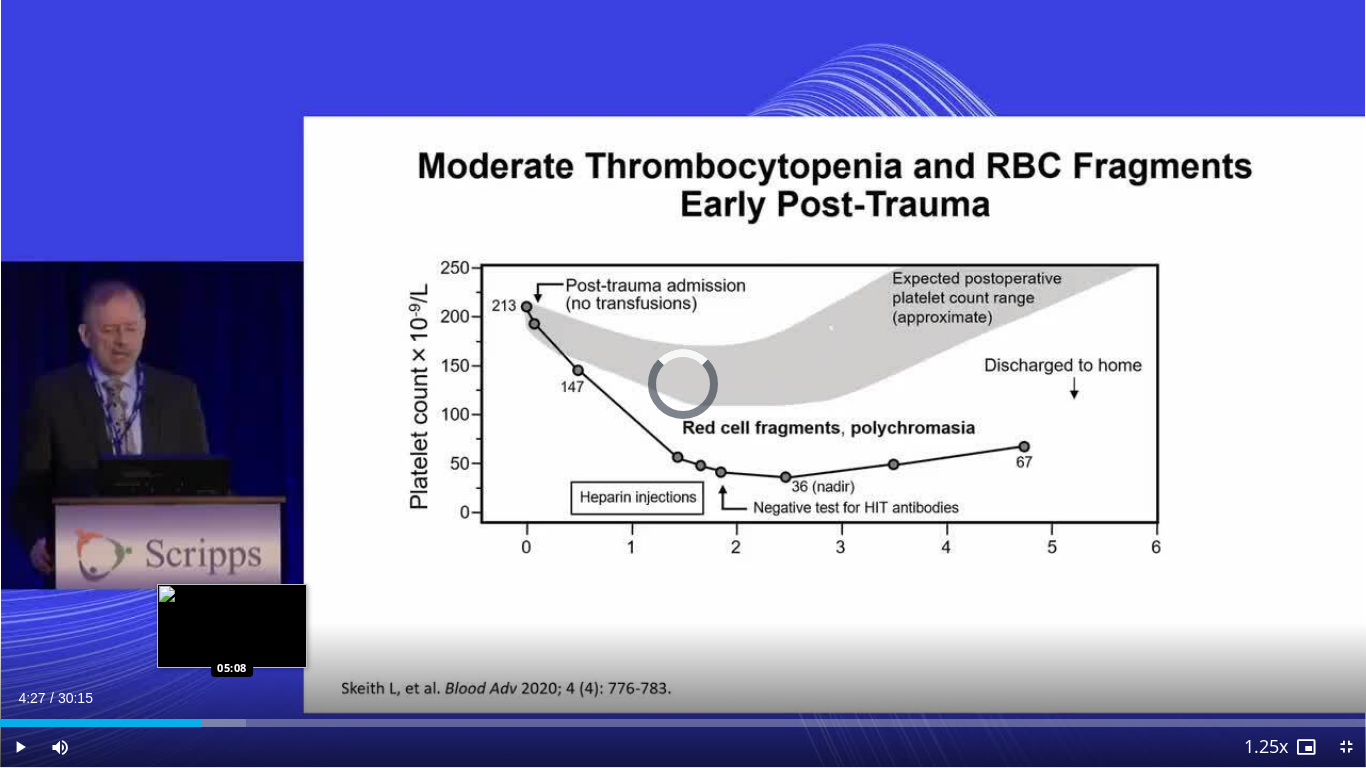 click at bounding box center (212, 723) 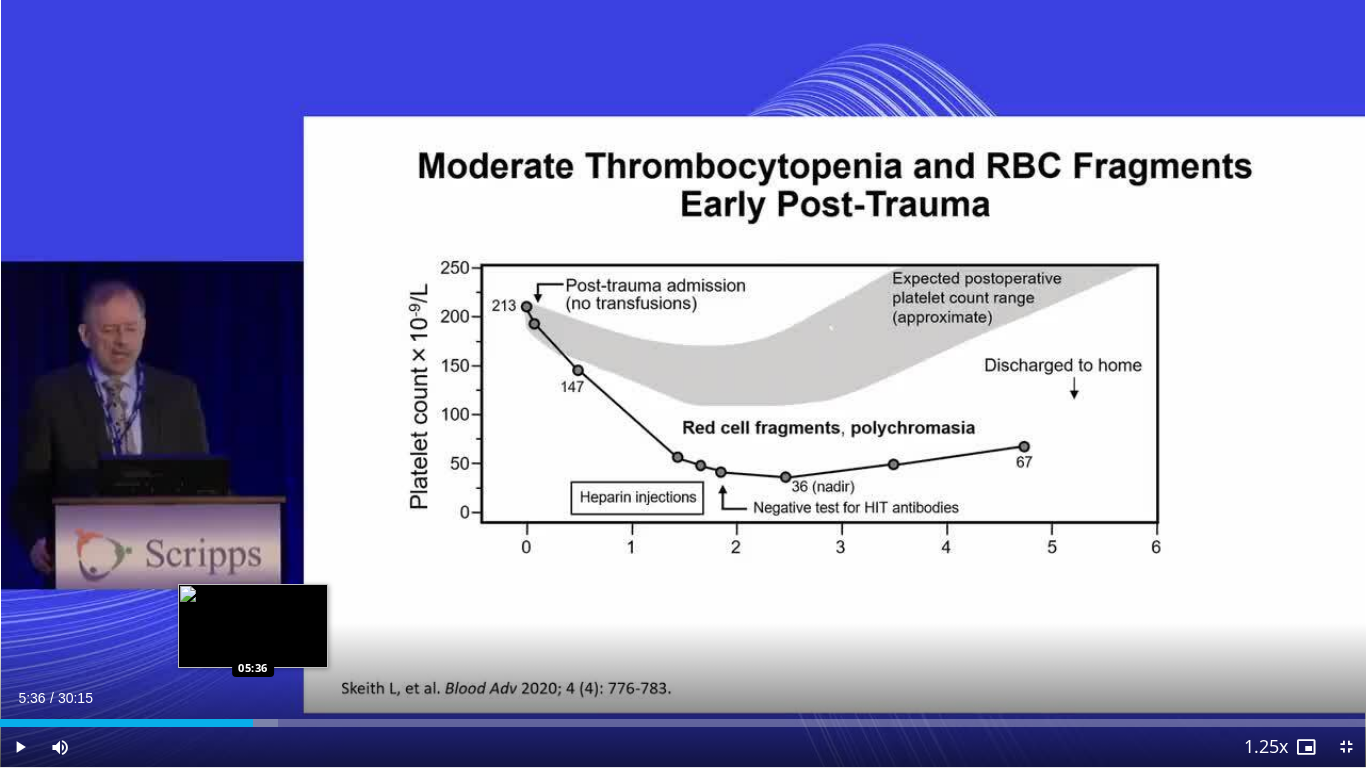 click at bounding box center [245, 723] 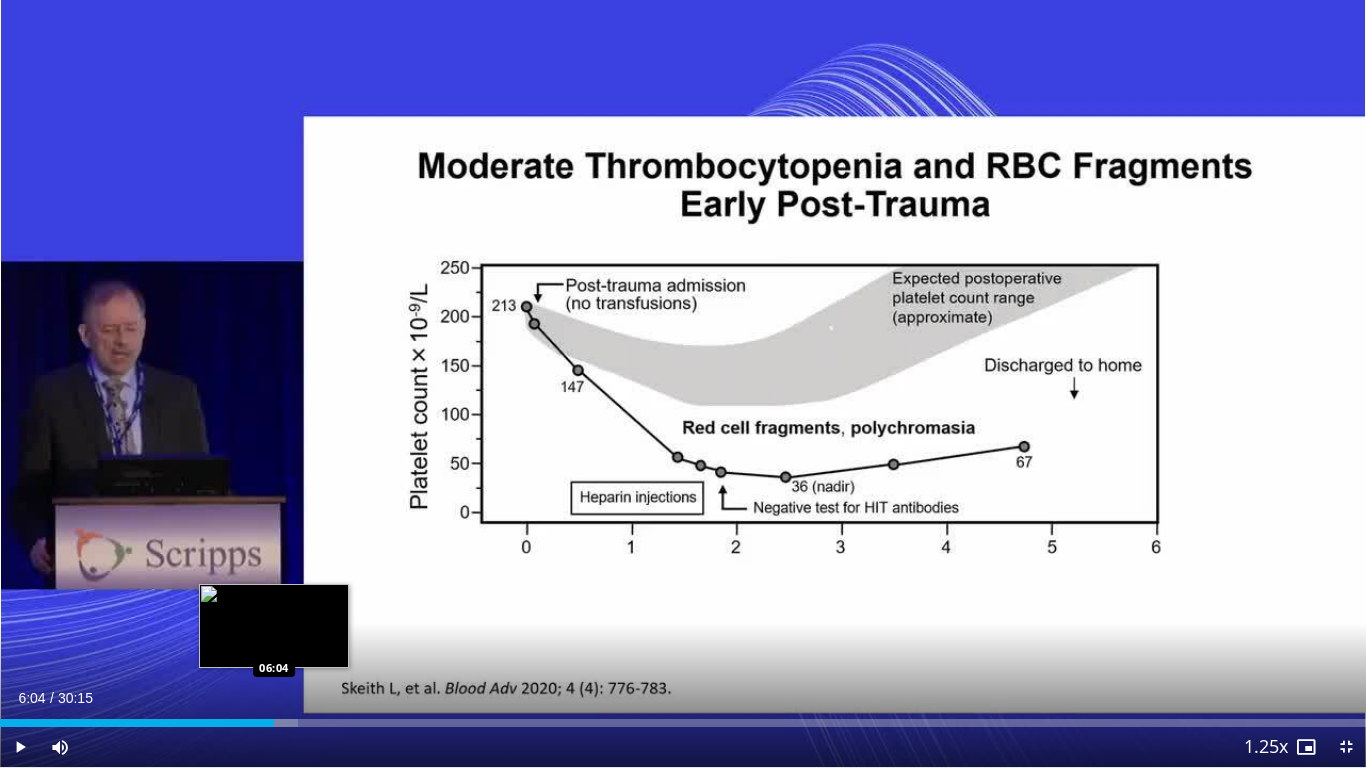 click on "Loaded :  21.85% 06:04 06:04" at bounding box center (683, 723) 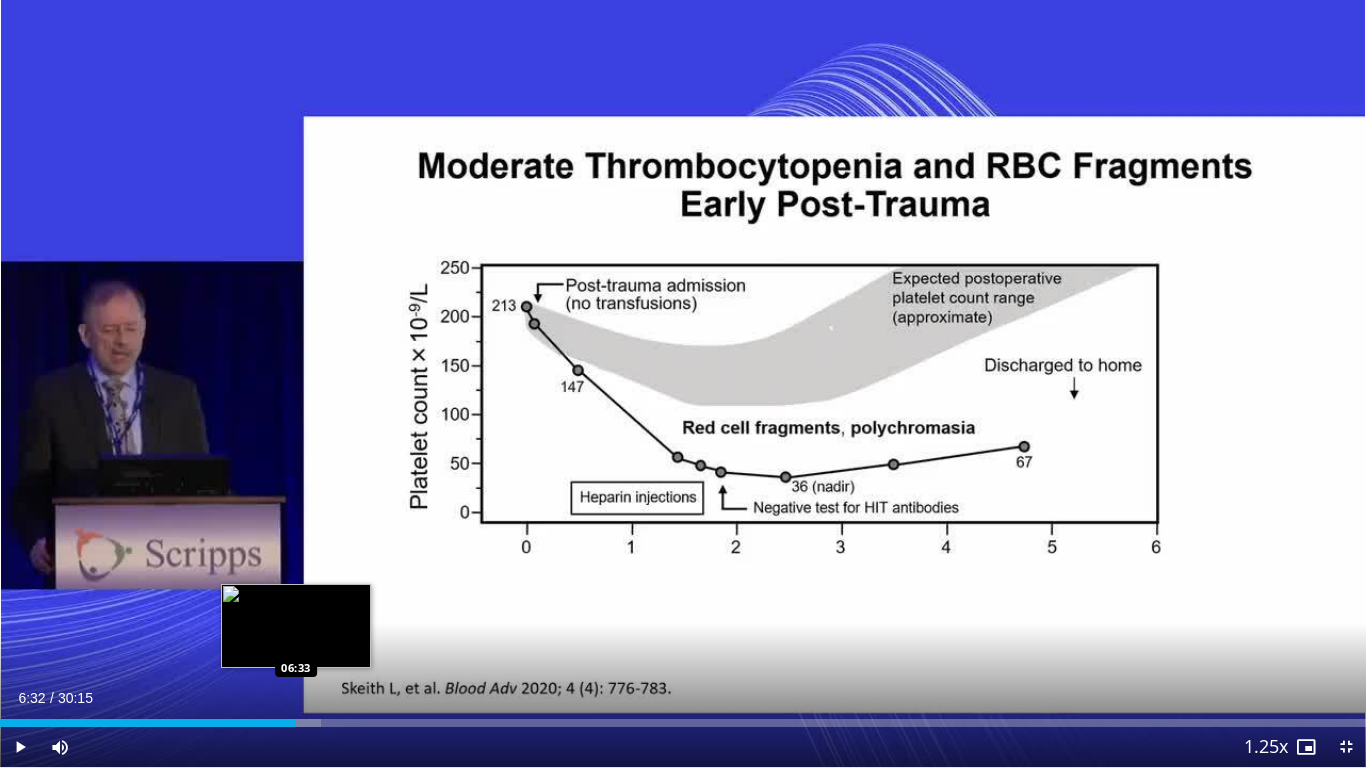 click on "Loaded :  23.49% 06:32 06:33" at bounding box center [683, 717] 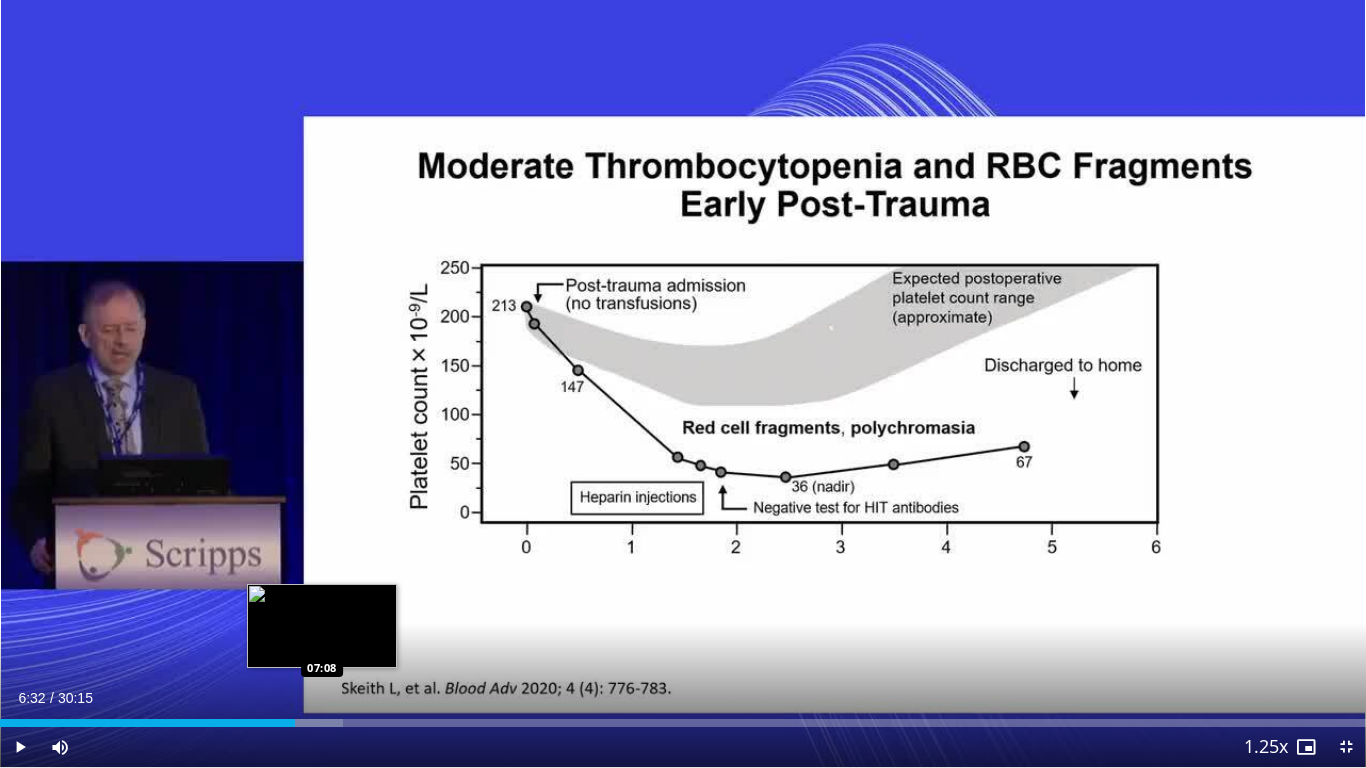 click on "Loaded :  25.13% 06:32 07:08" at bounding box center [683, 717] 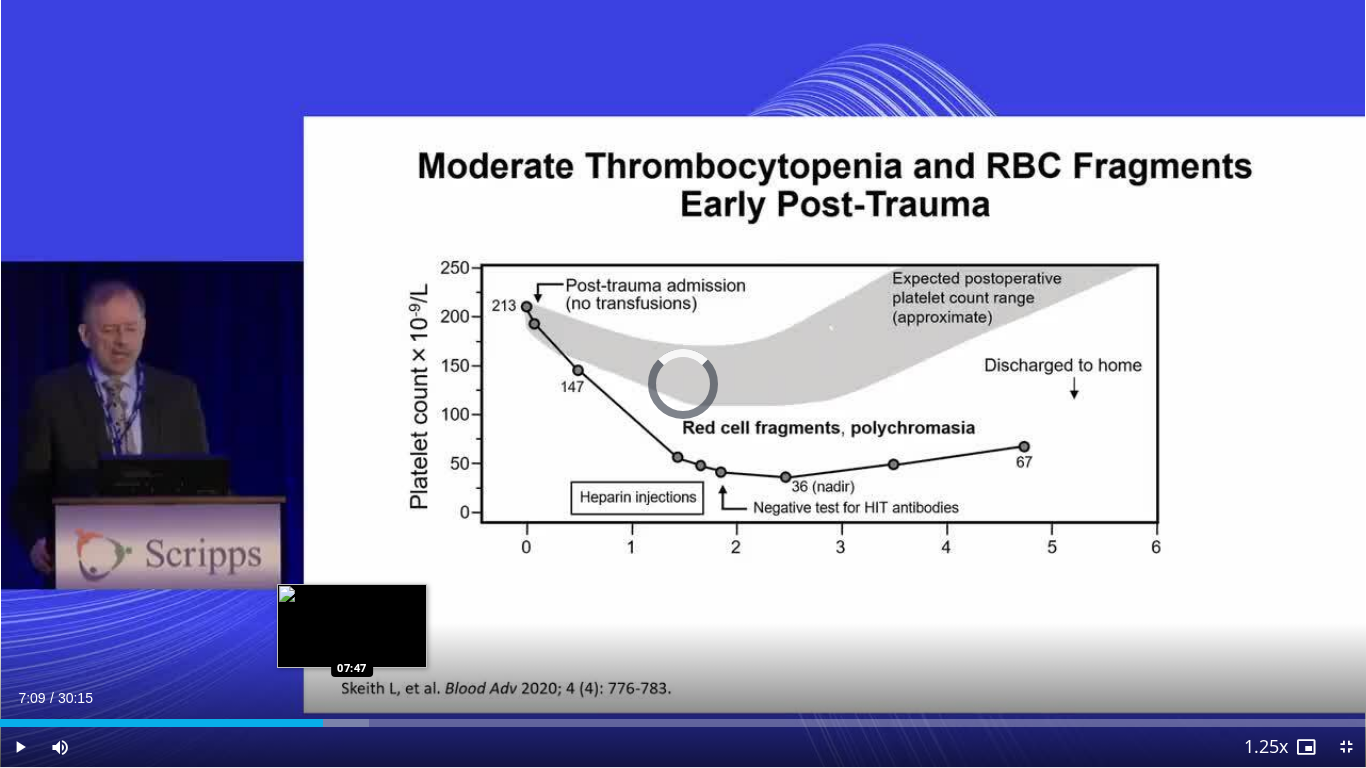 click on "Loaded :  26.98% 07:09 07:47" at bounding box center (683, 723) 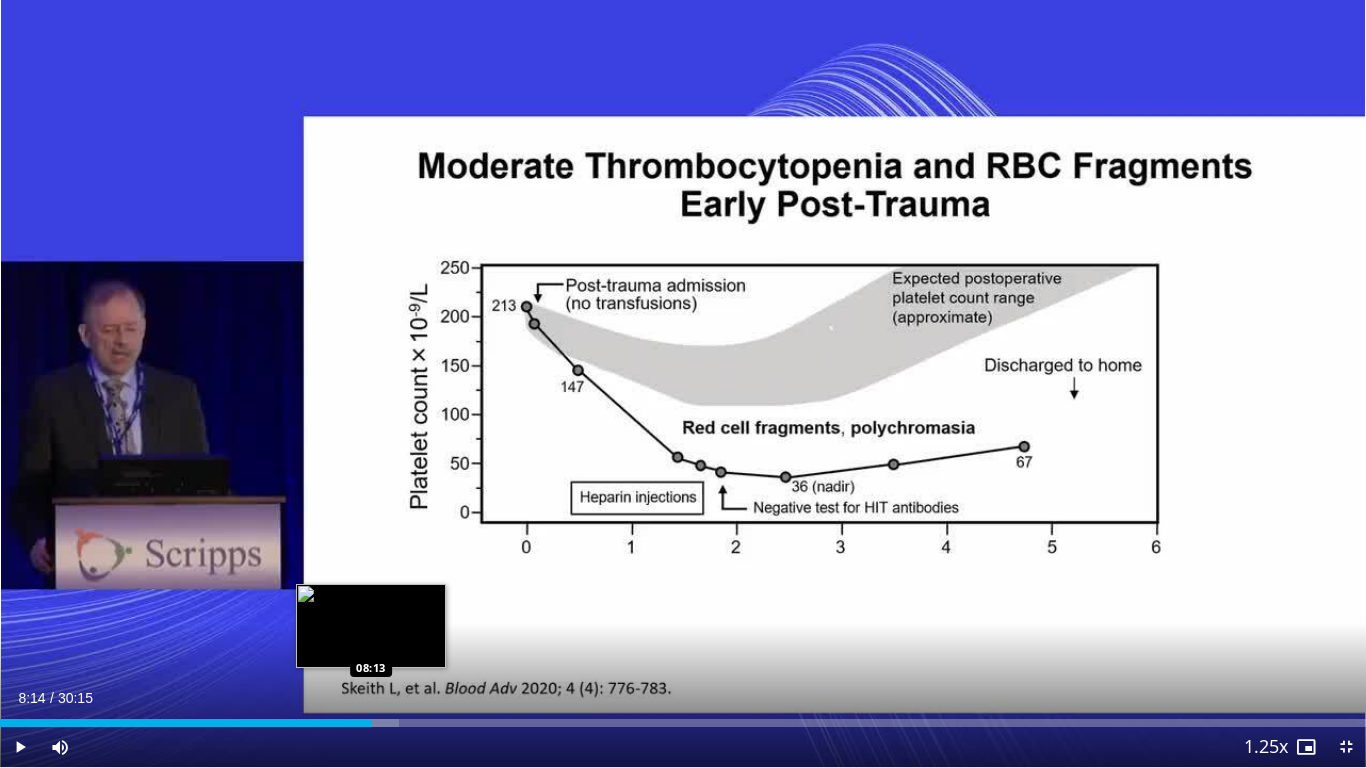 click on "Loaded :  29.19% 08:14 08:13" at bounding box center (683, 723) 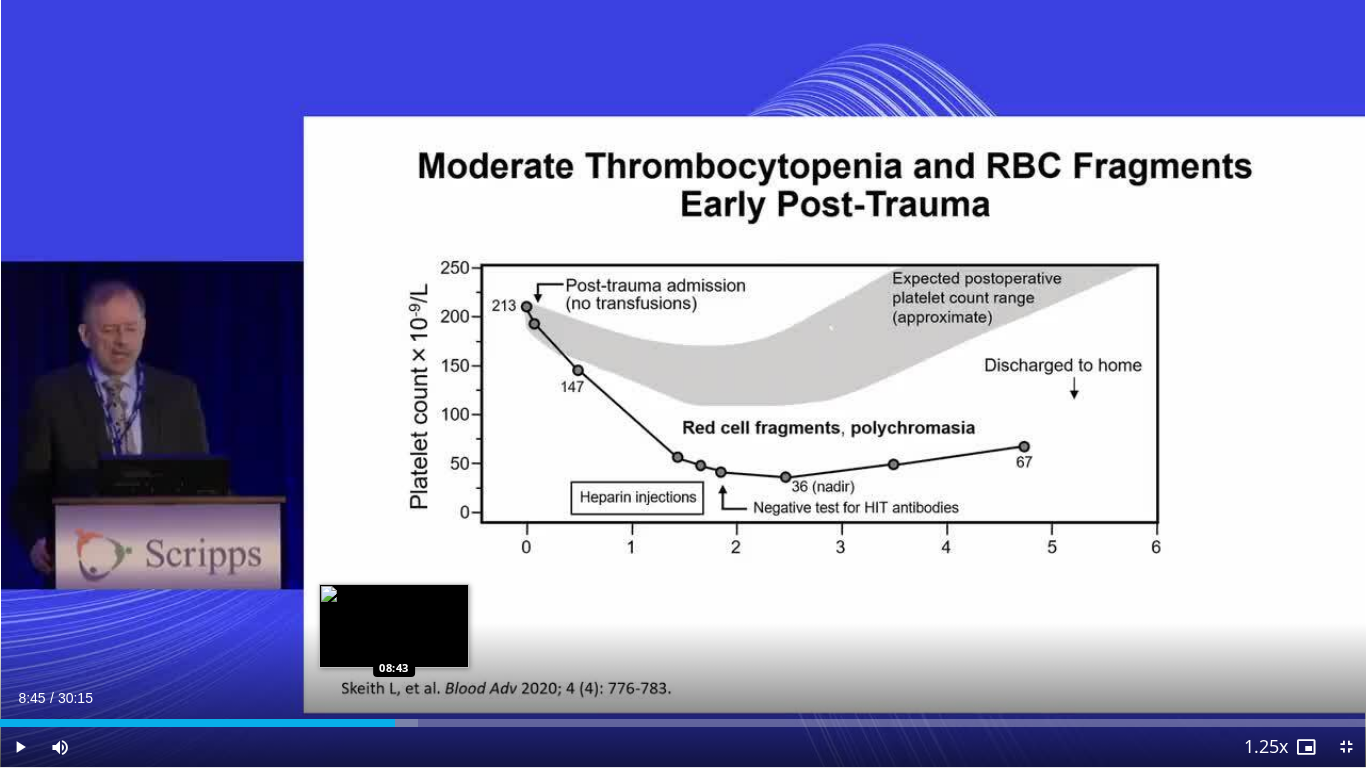 click on "Loaded :  30.59% 08:45 08:43" at bounding box center (683, 723) 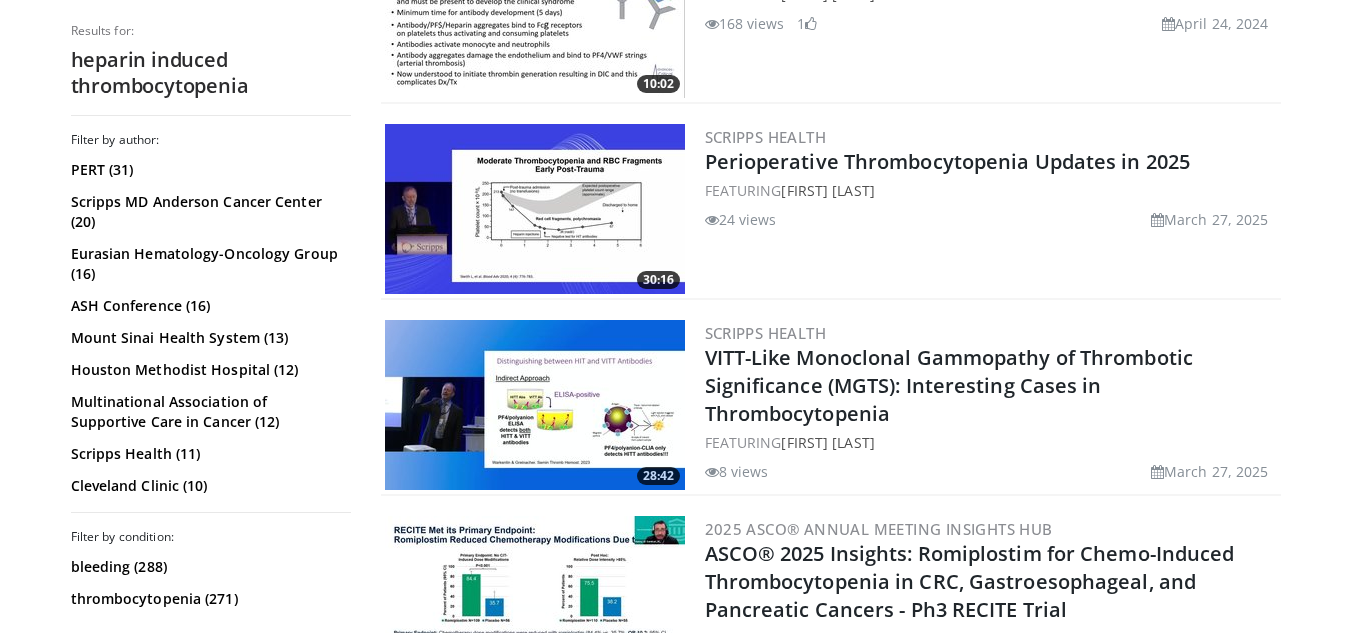 scroll, scrollTop: 737, scrollLeft: 0, axis: vertical 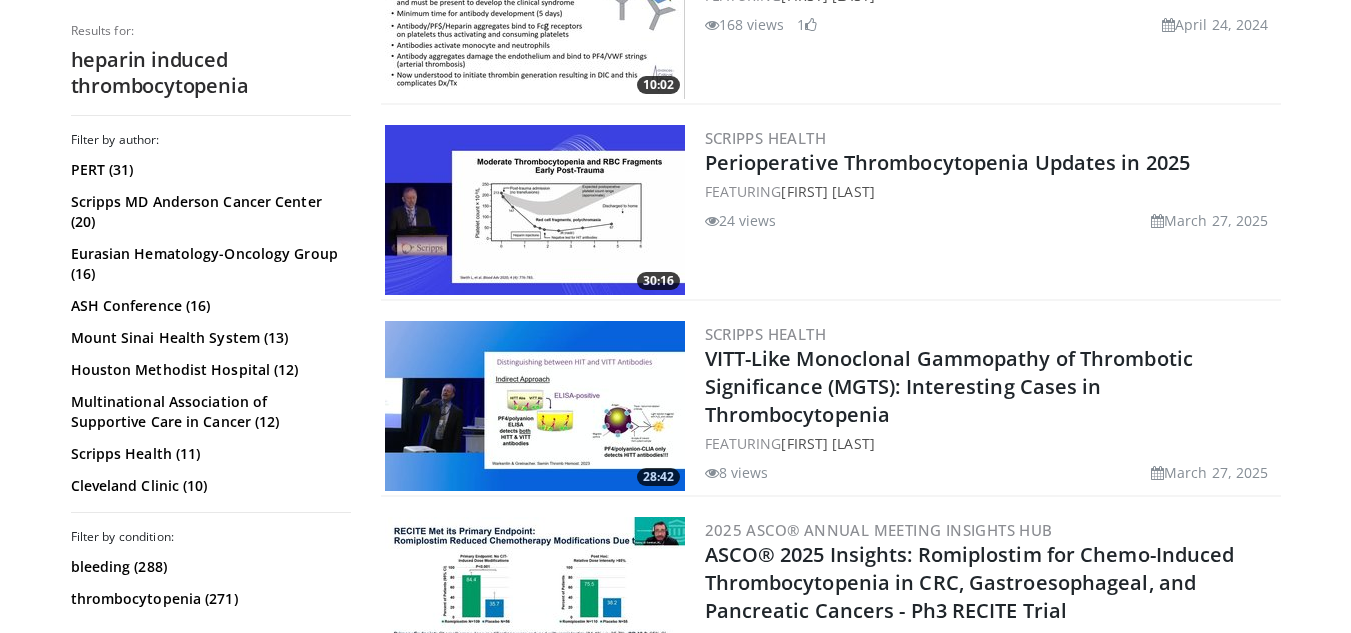 click at bounding box center [535, 406] 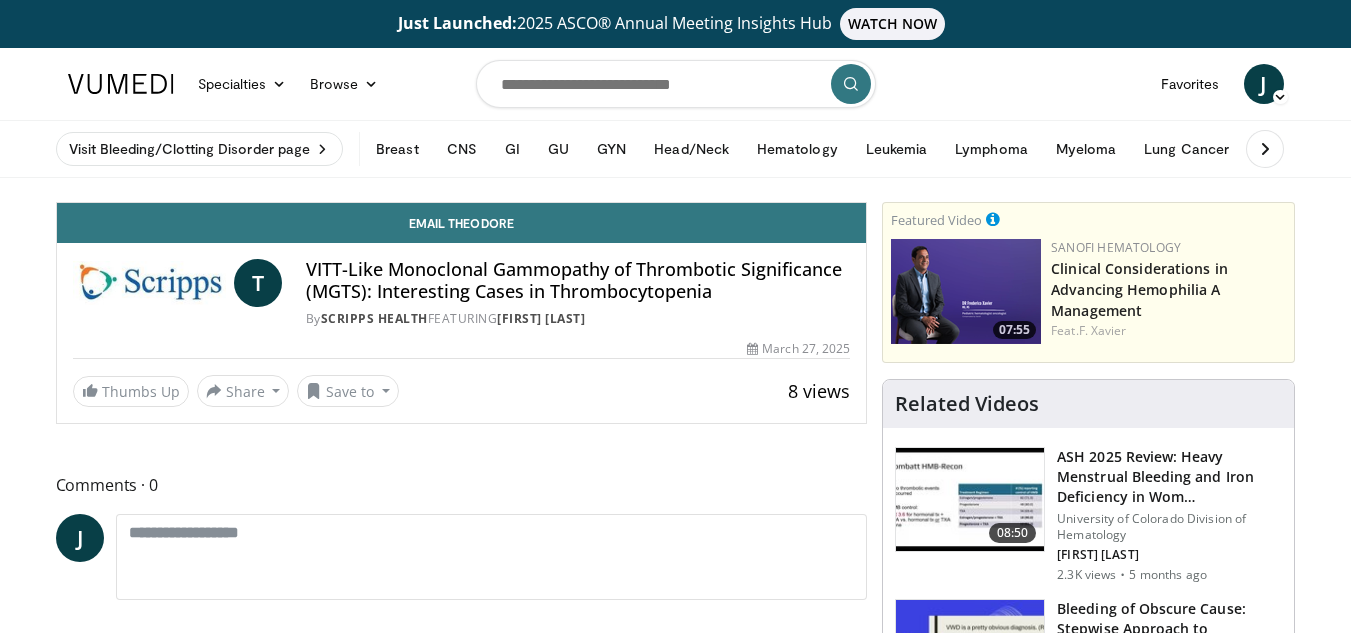 scroll, scrollTop: 0, scrollLeft: 0, axis: both 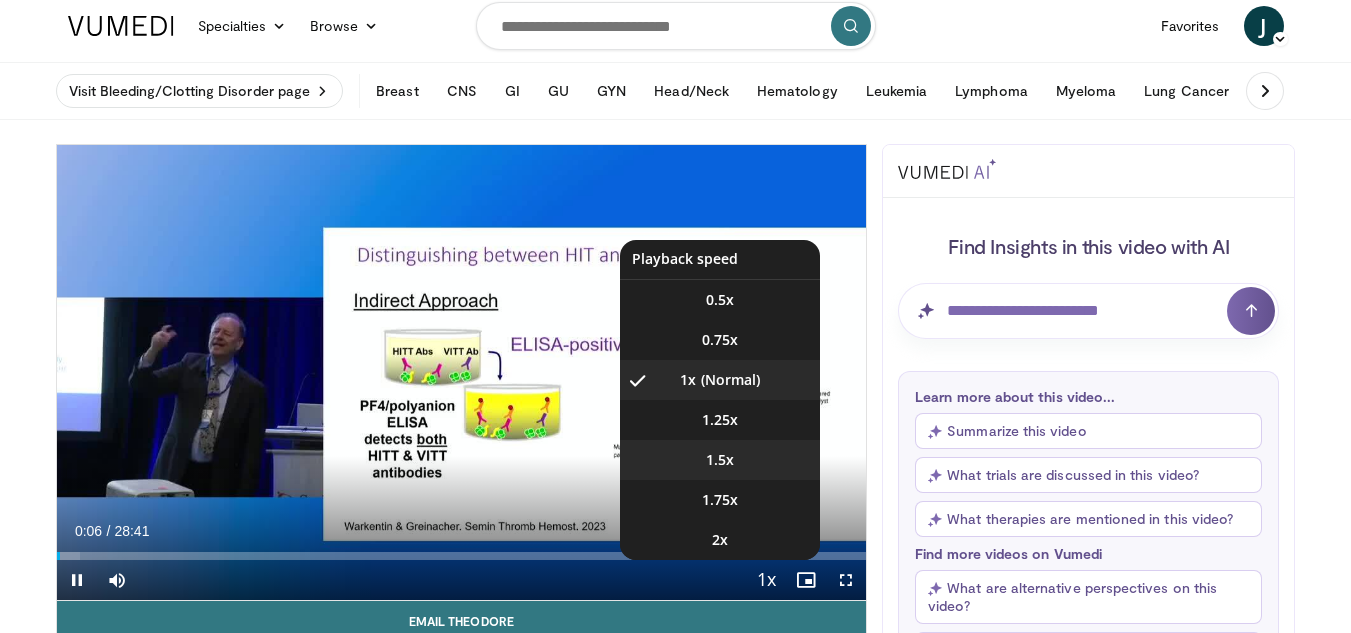 click on "1.5x" at bounding box center (720, 460) 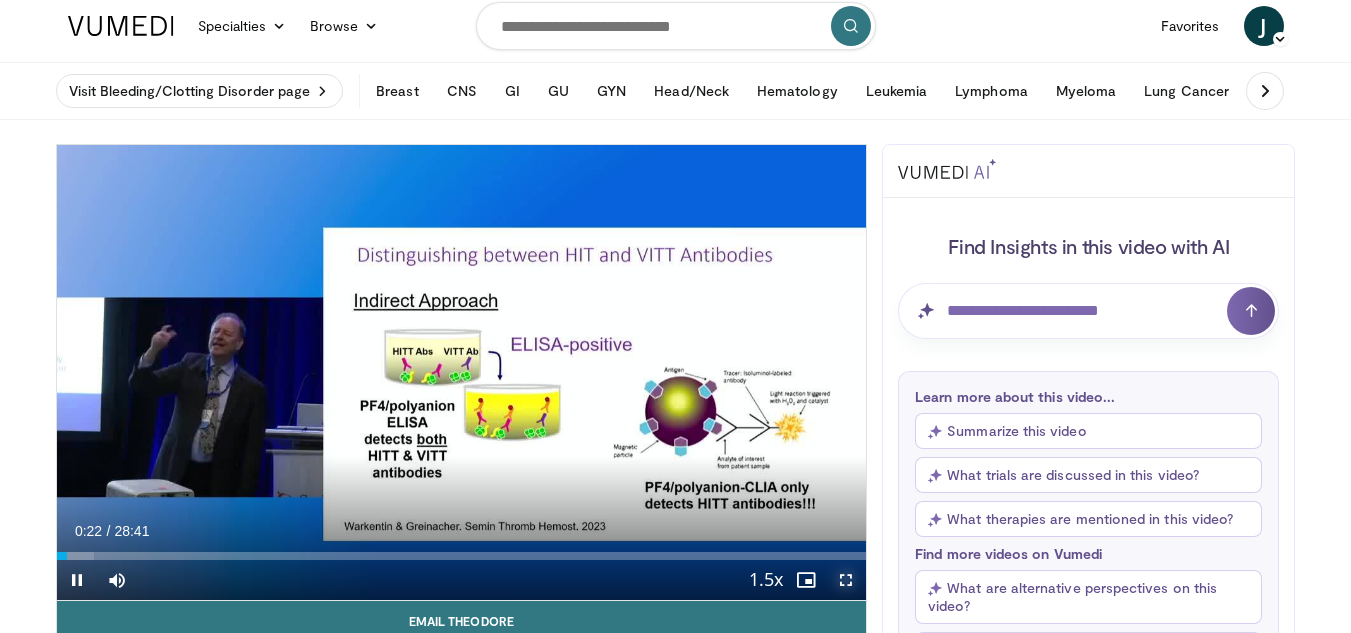 click at bounding box center (846, 580) 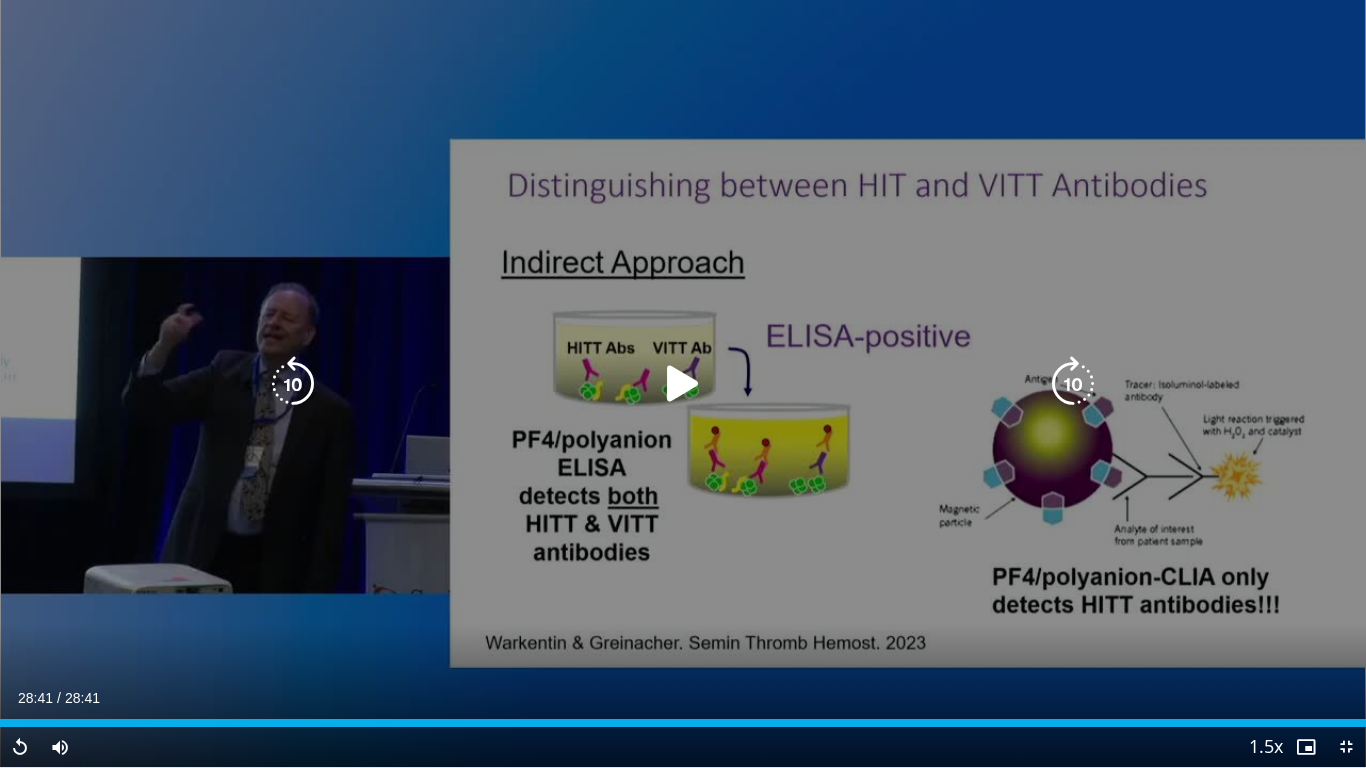 click at bounding box center [683, 384] 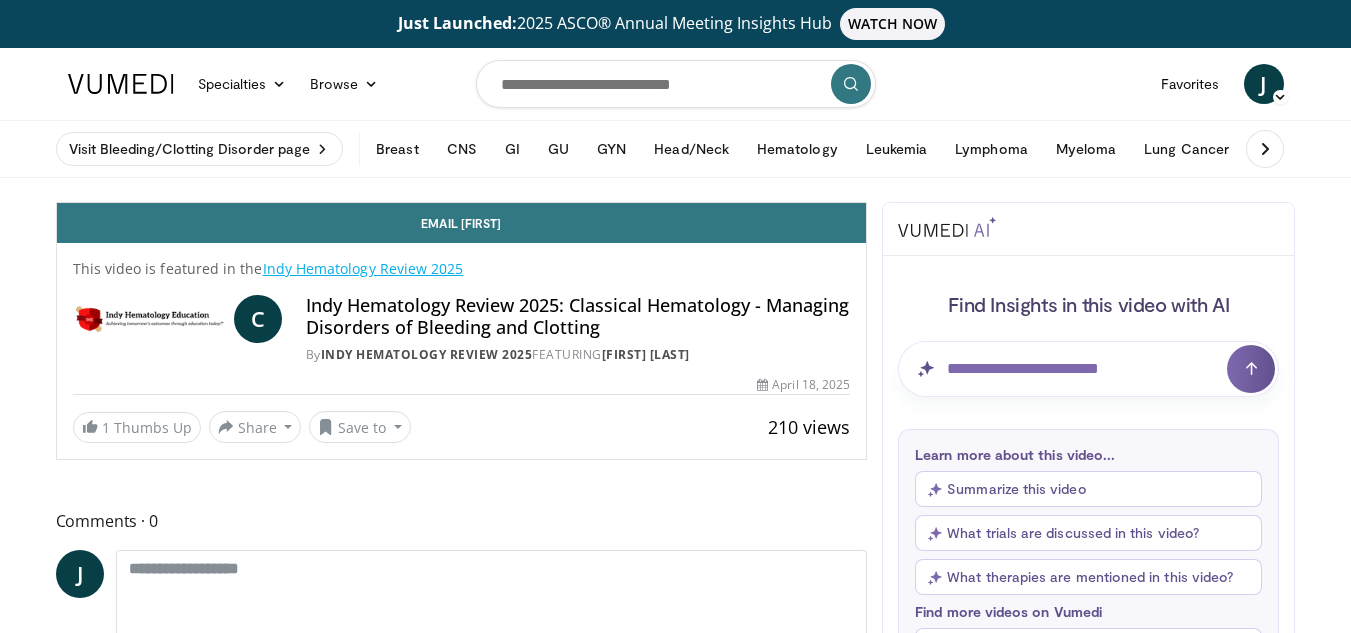 scroll, scrollTop: 0, scrollLeft: 0, axis: both 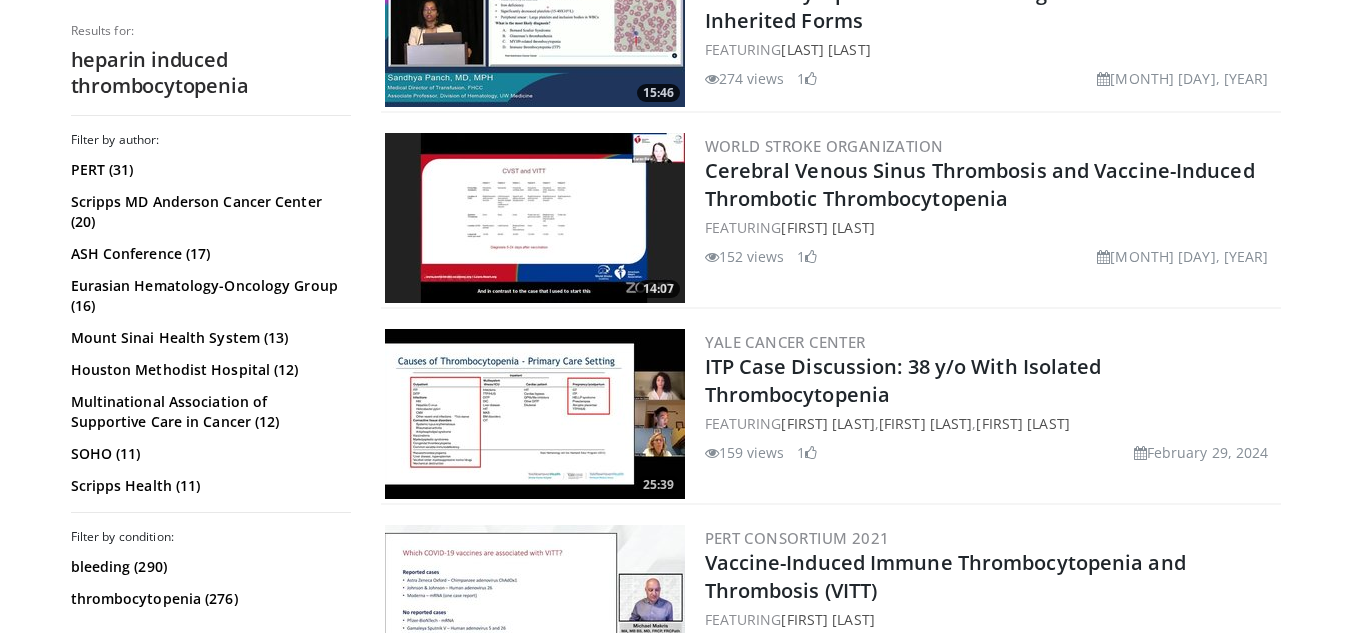 click at bounding box center [535, 218] 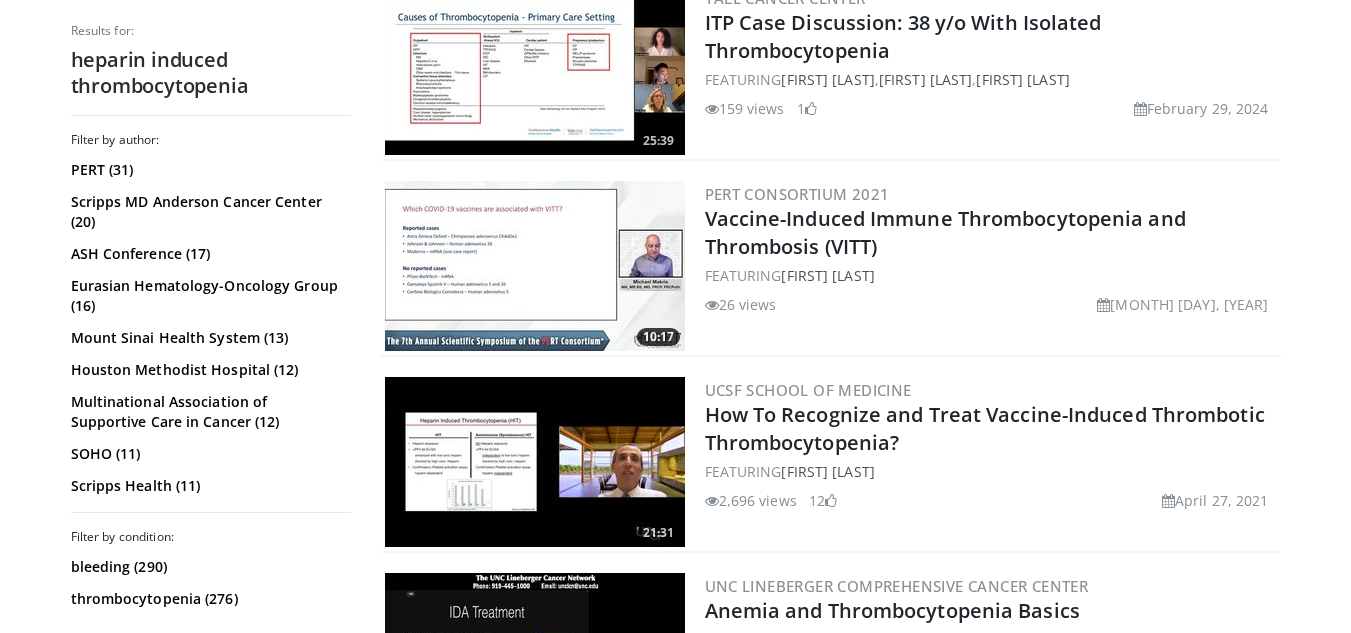 scroll, scrollTop: 1858, scrollLeft: 0, axis: vertical 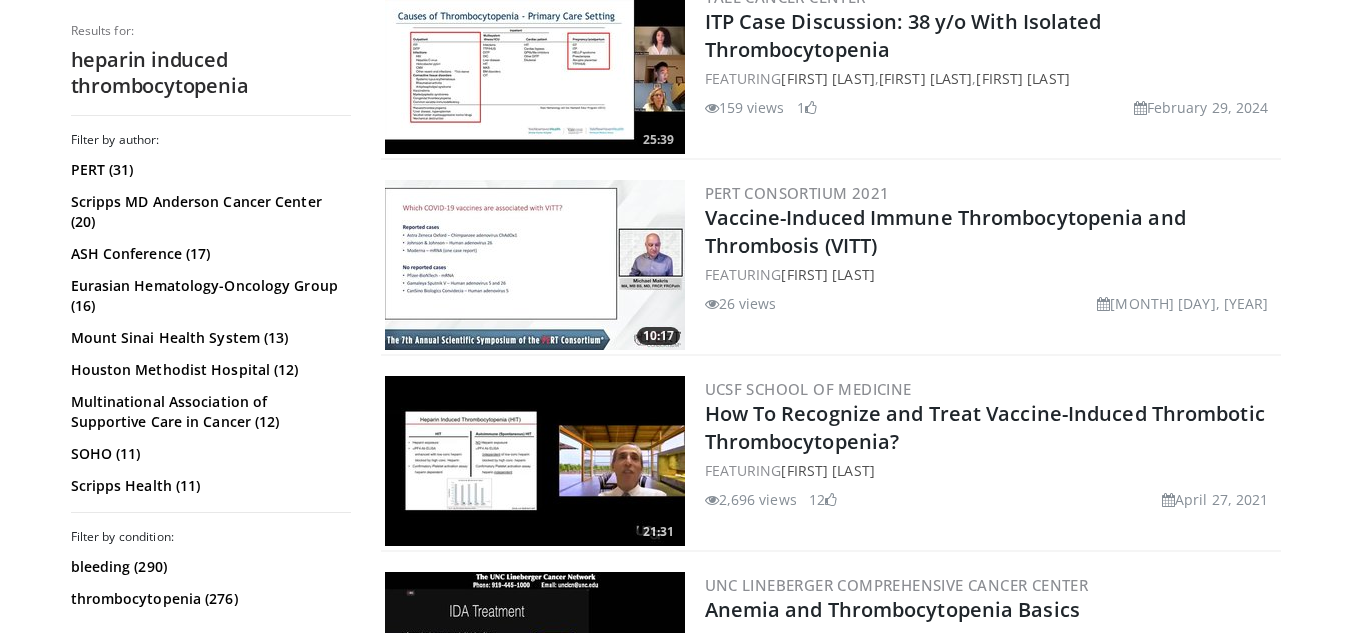 click at bounding box center (535, 265) 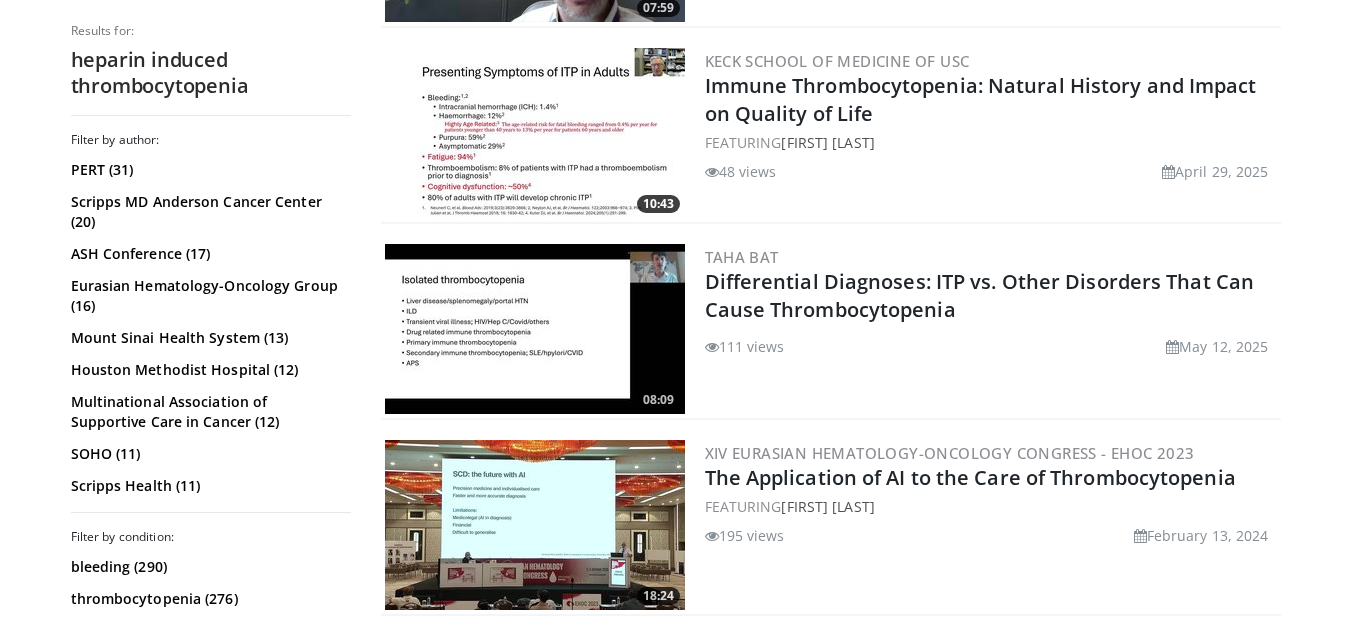 scroll, scrollTop: 3167, scrollLeft: 0, axis: vertical 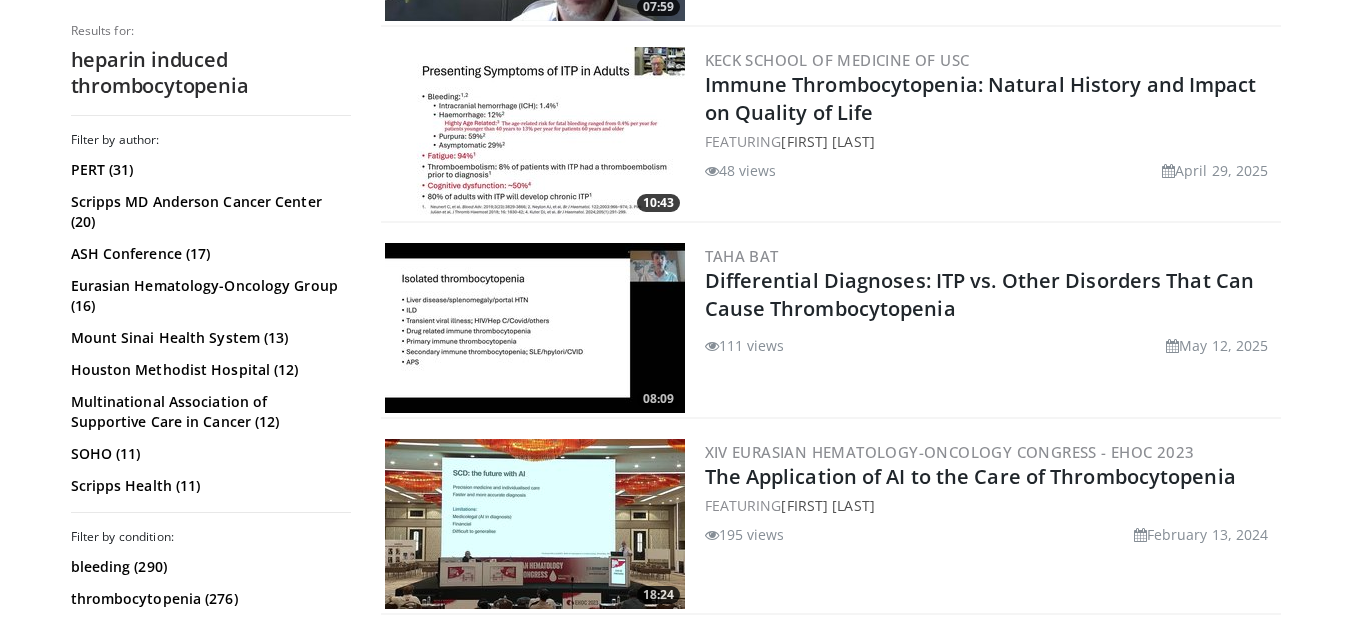 click at bounding box center [535, 328] 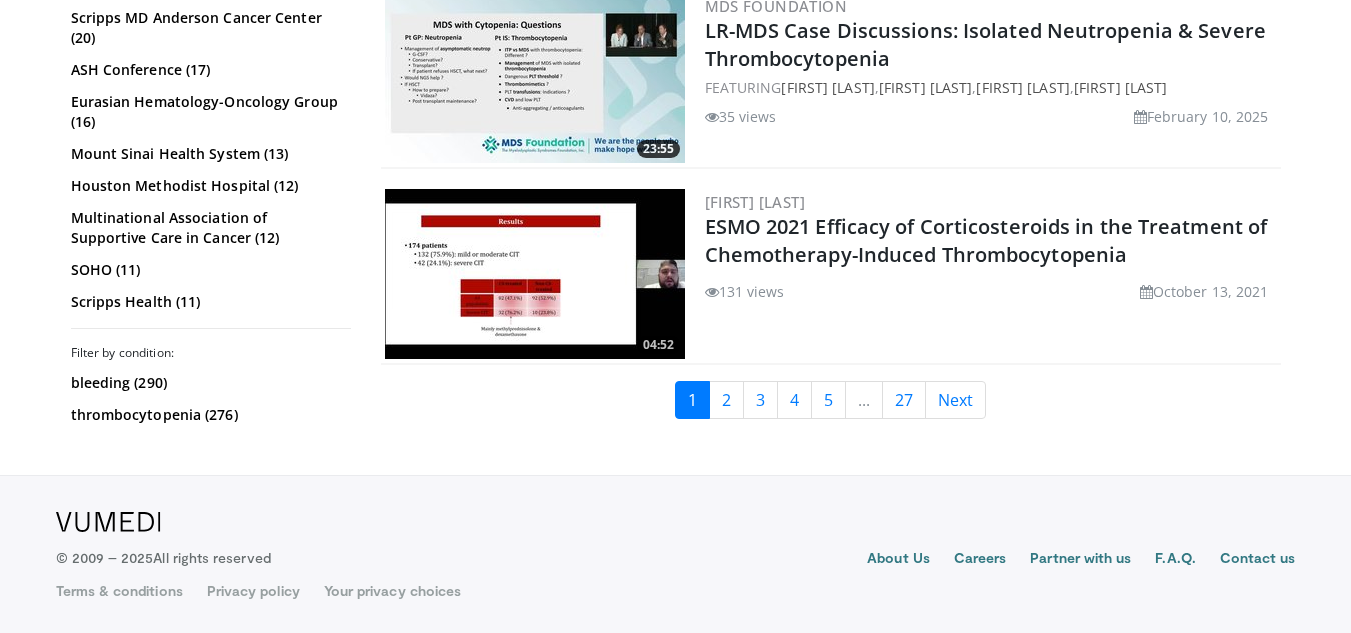 scroll, scrollTop: 4788, scrollLeft: 0, axis: vertical 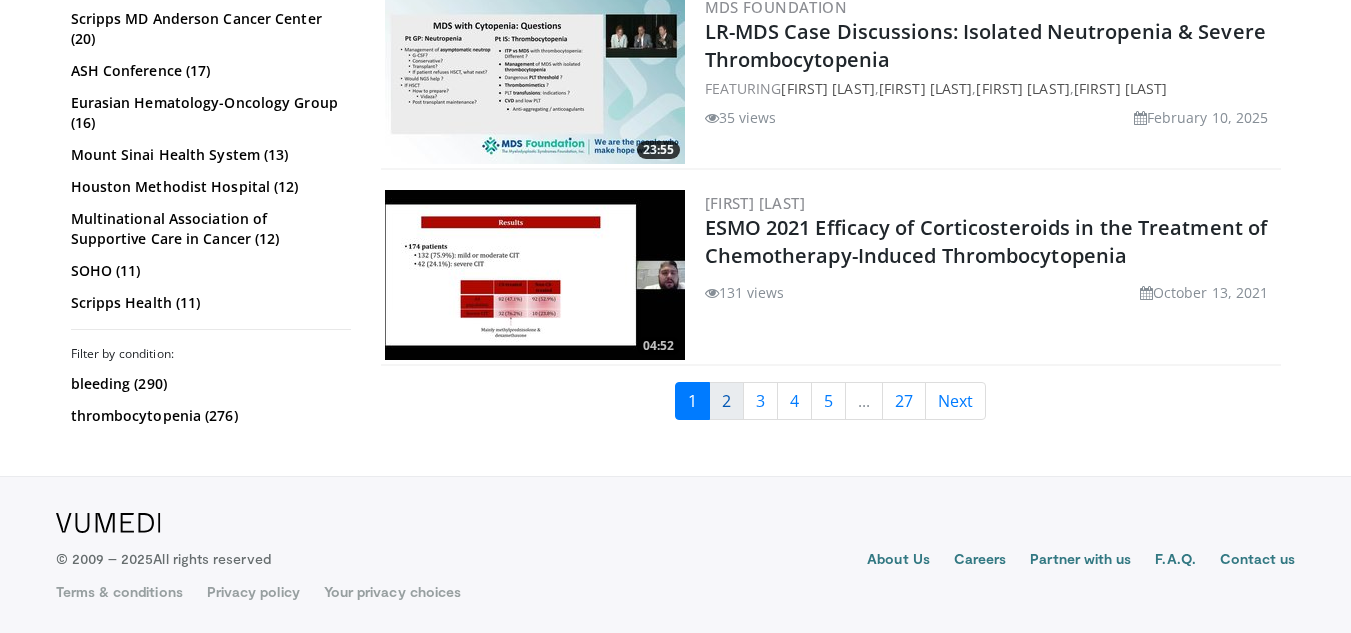 click on "2" at bounding box center [726, 401] 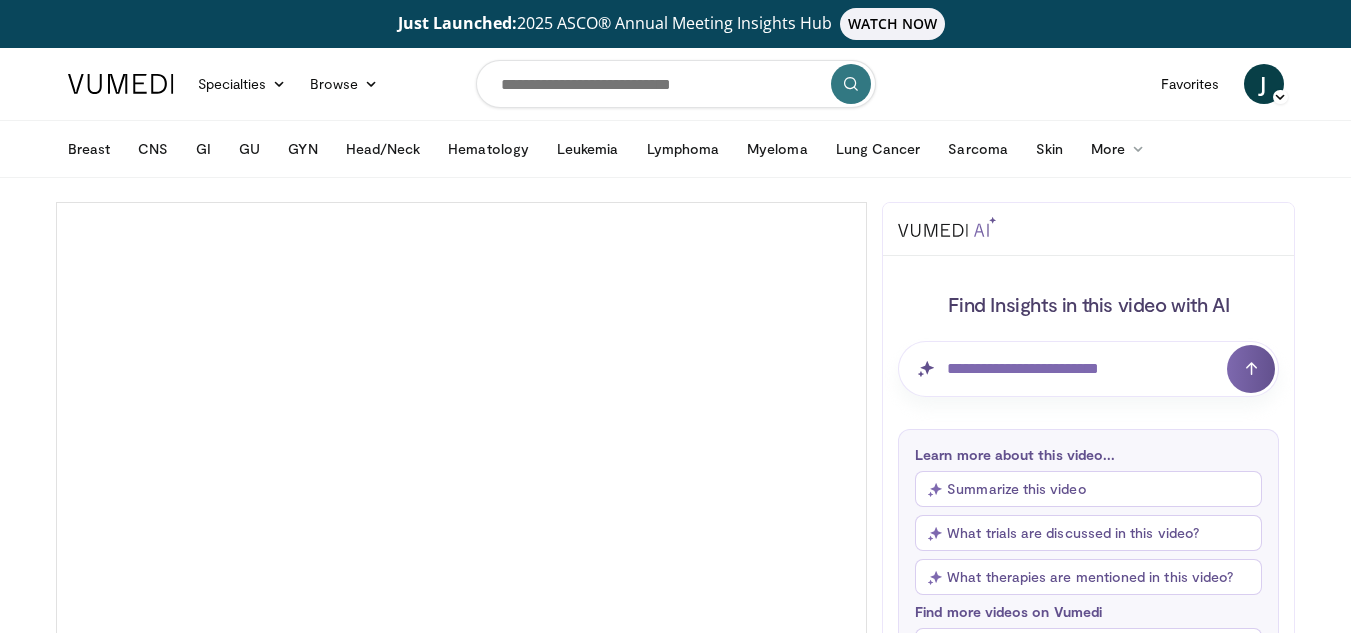 scroll, scrollTop: 0, scrollLeft: 0, axis: both 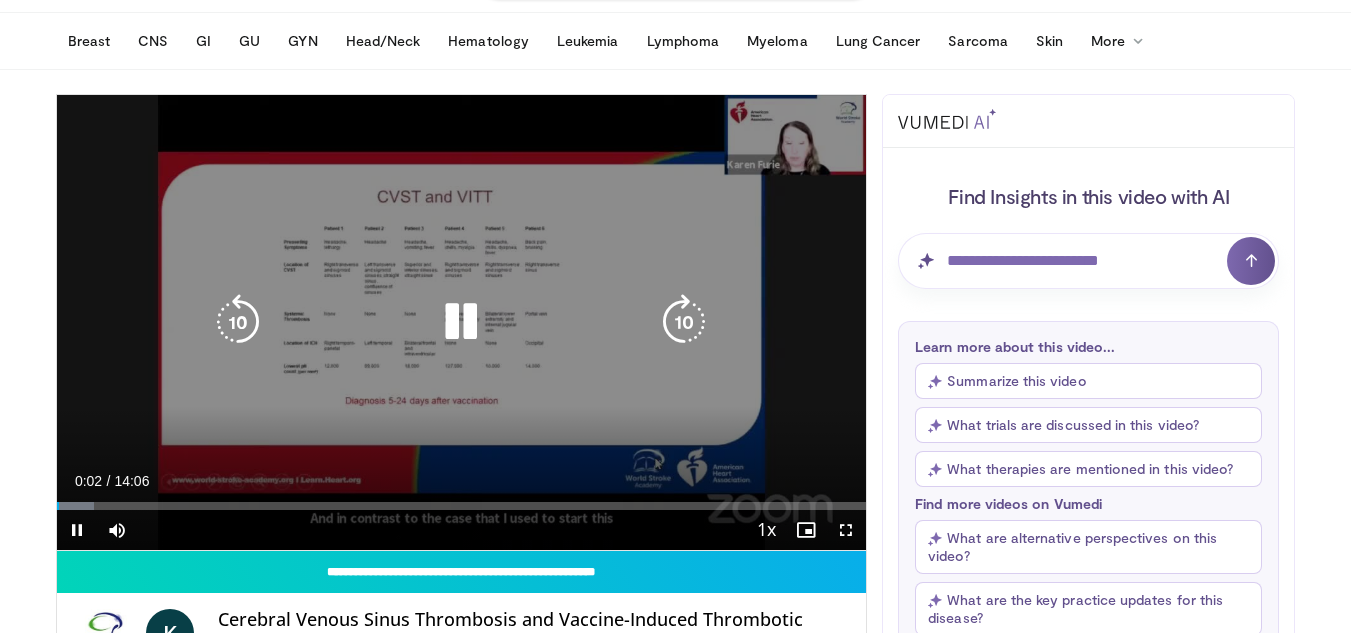 click at bounding box center (684, 322) 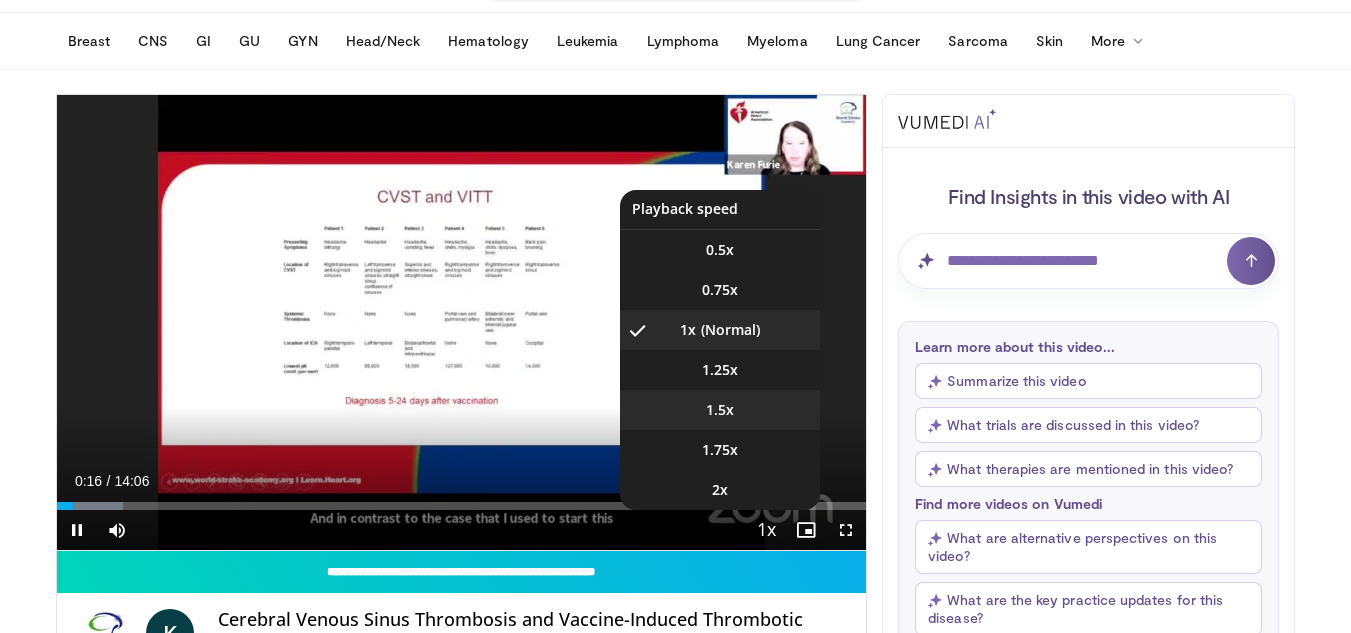 click on "1.5x" at bounding box center [720, 410] 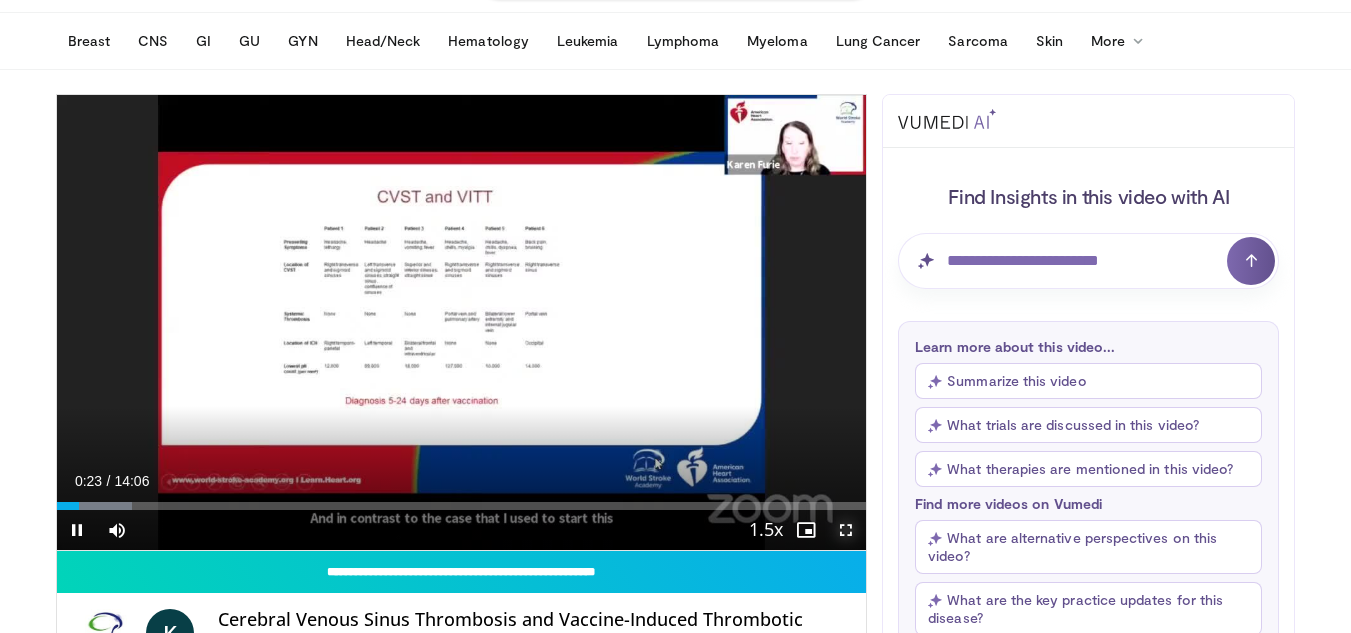 click at bounding box center [846, 530] 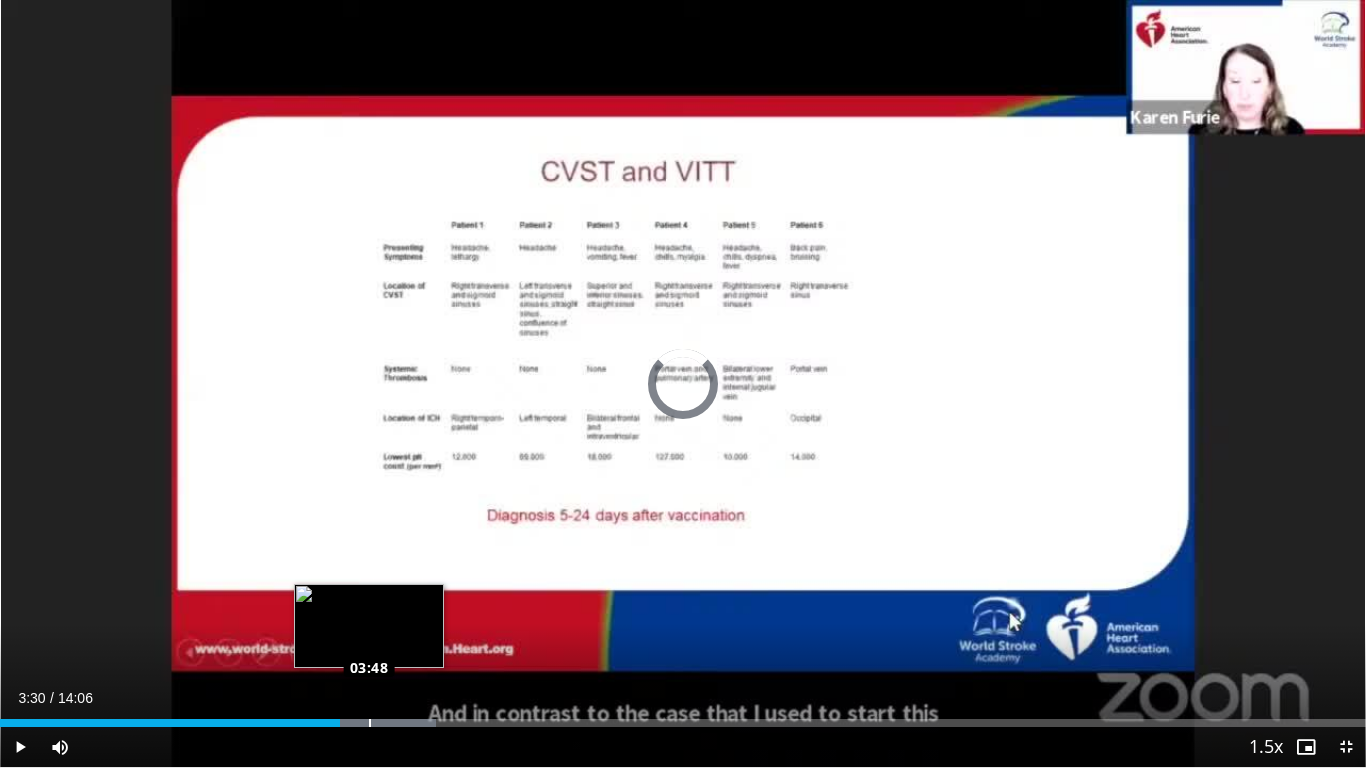 click on "Loaded :  31.92% 03:48 03:48" at bounding box center [683, 717] 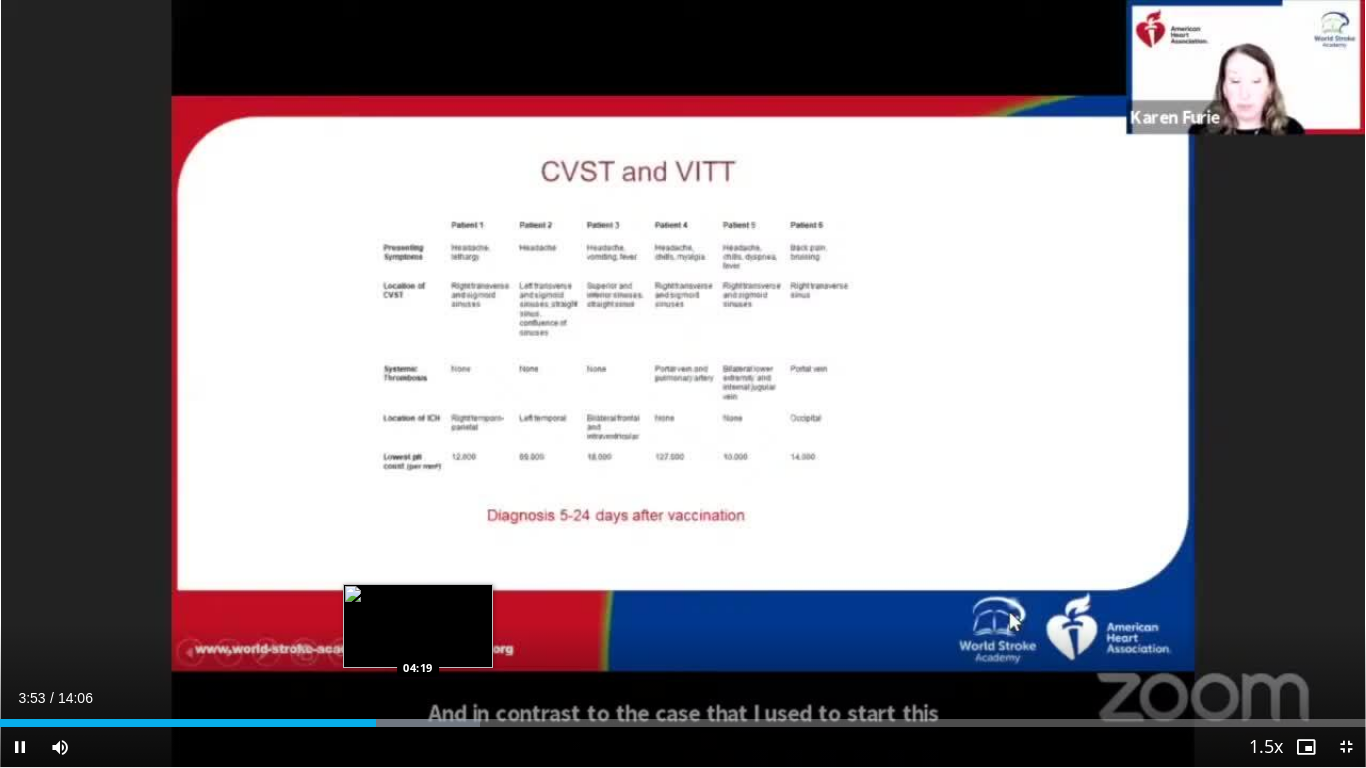 click on "Loaded :  35.14% 03:53 04:19" at bounding box center (683, 717) 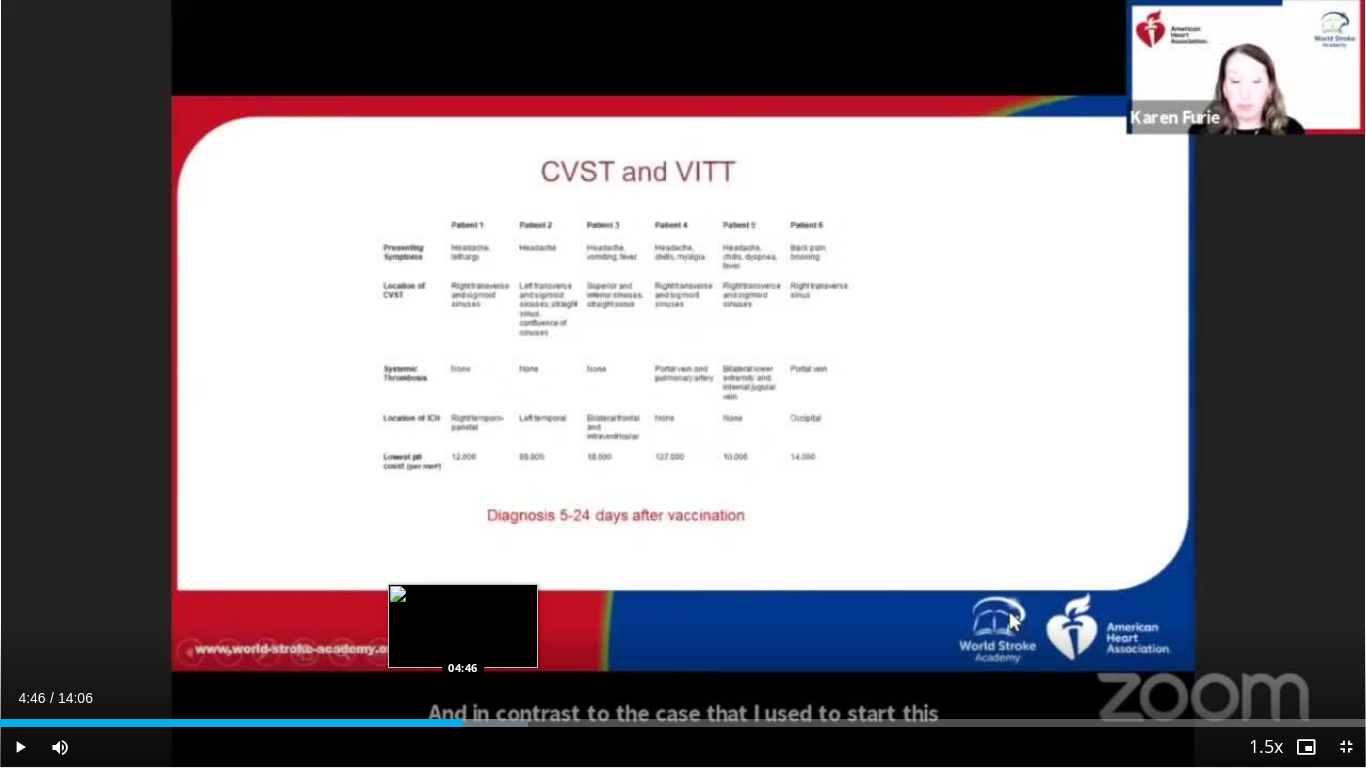 click on "Loaded :  38.66% 04:46 04:46" at bounding box center [683, 717] 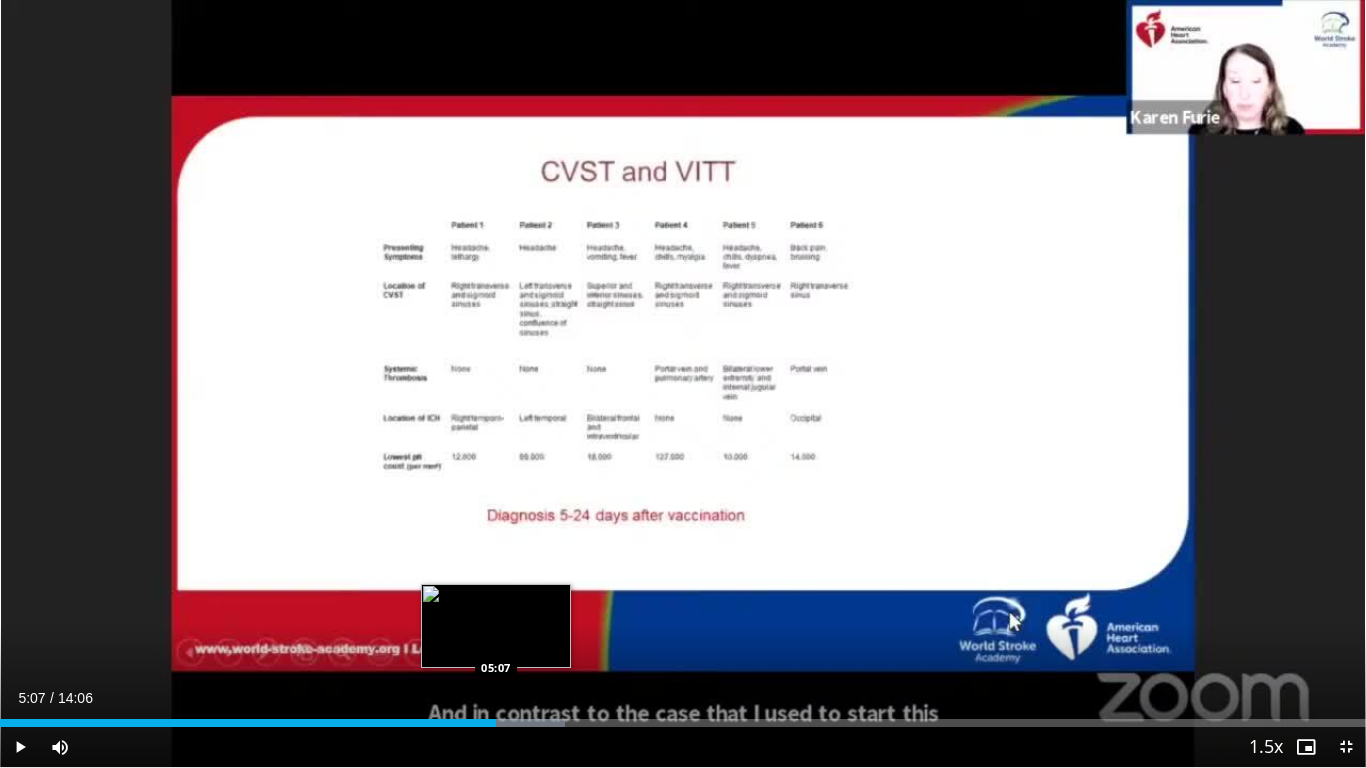 click on "Loaded :  41.38% 05:07 05:07" at bounding box center [683, 723] 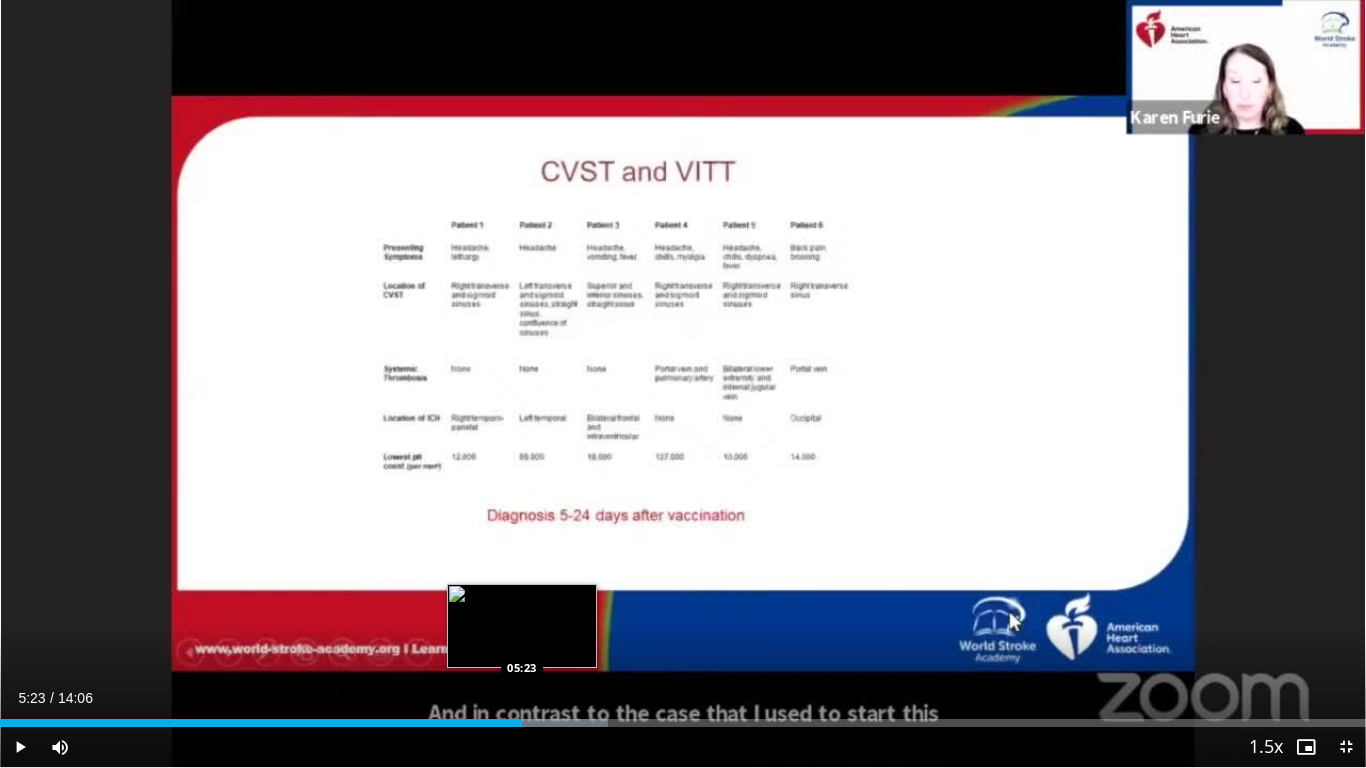 click at bounding box center (531, 723) 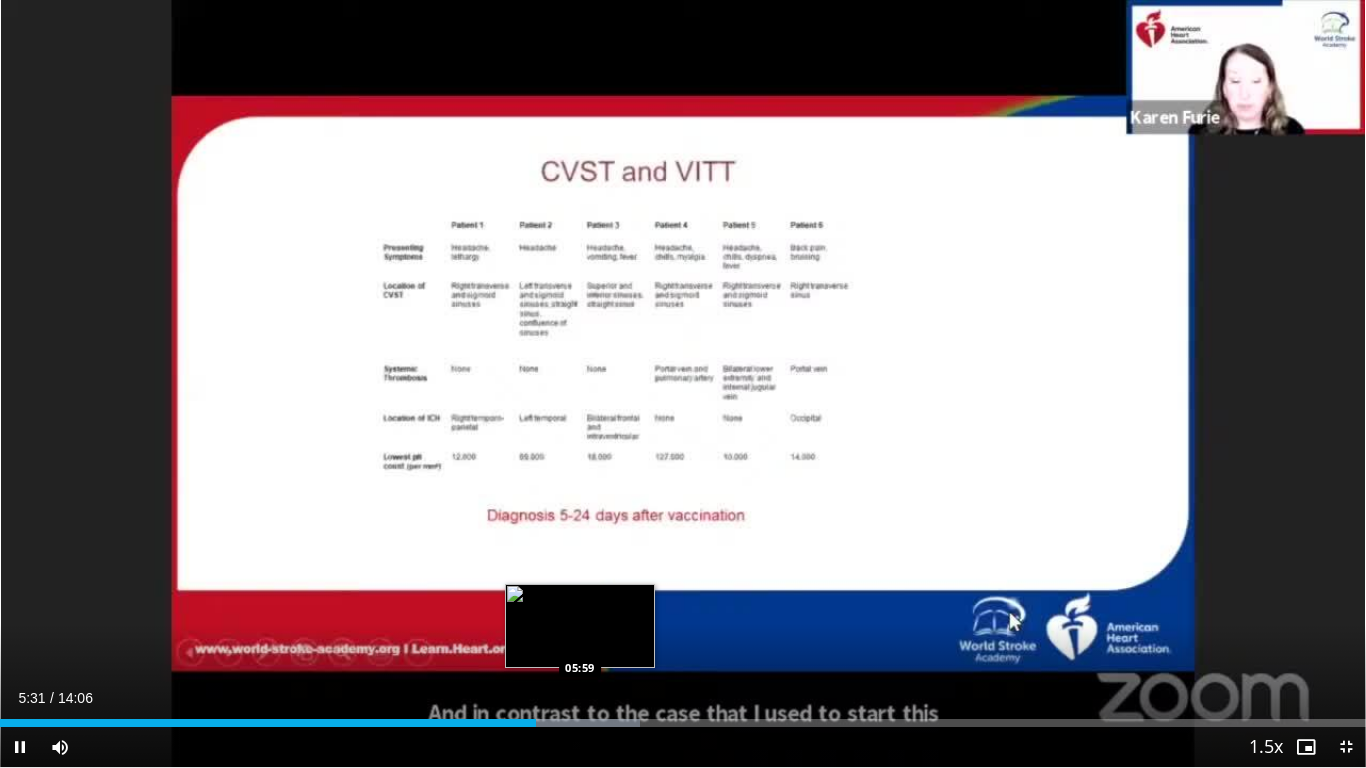 click on "Loaded :  46.86% 05:32 05:59" at bounding box center [683, 717] 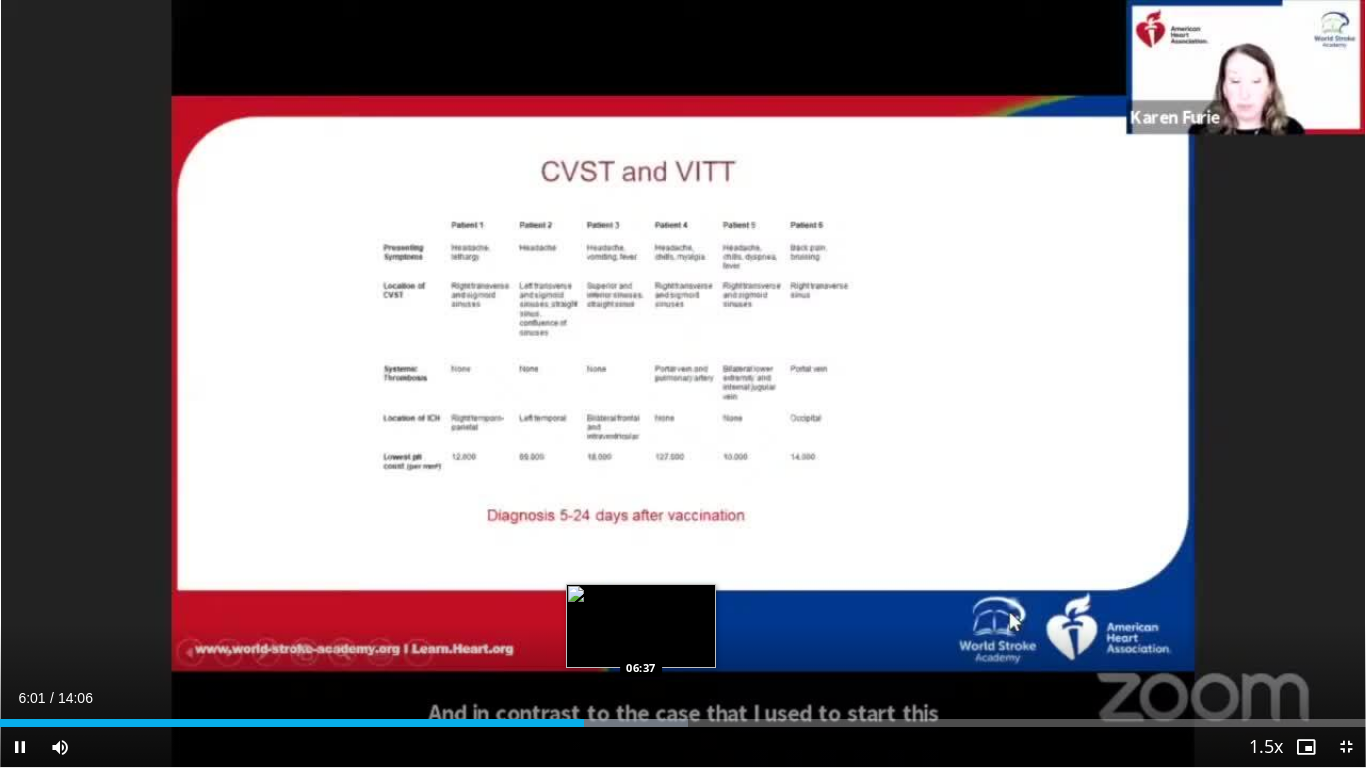 click on "Loaded :  50.38% 06:01 06:37" at bounding box center [683, 717] 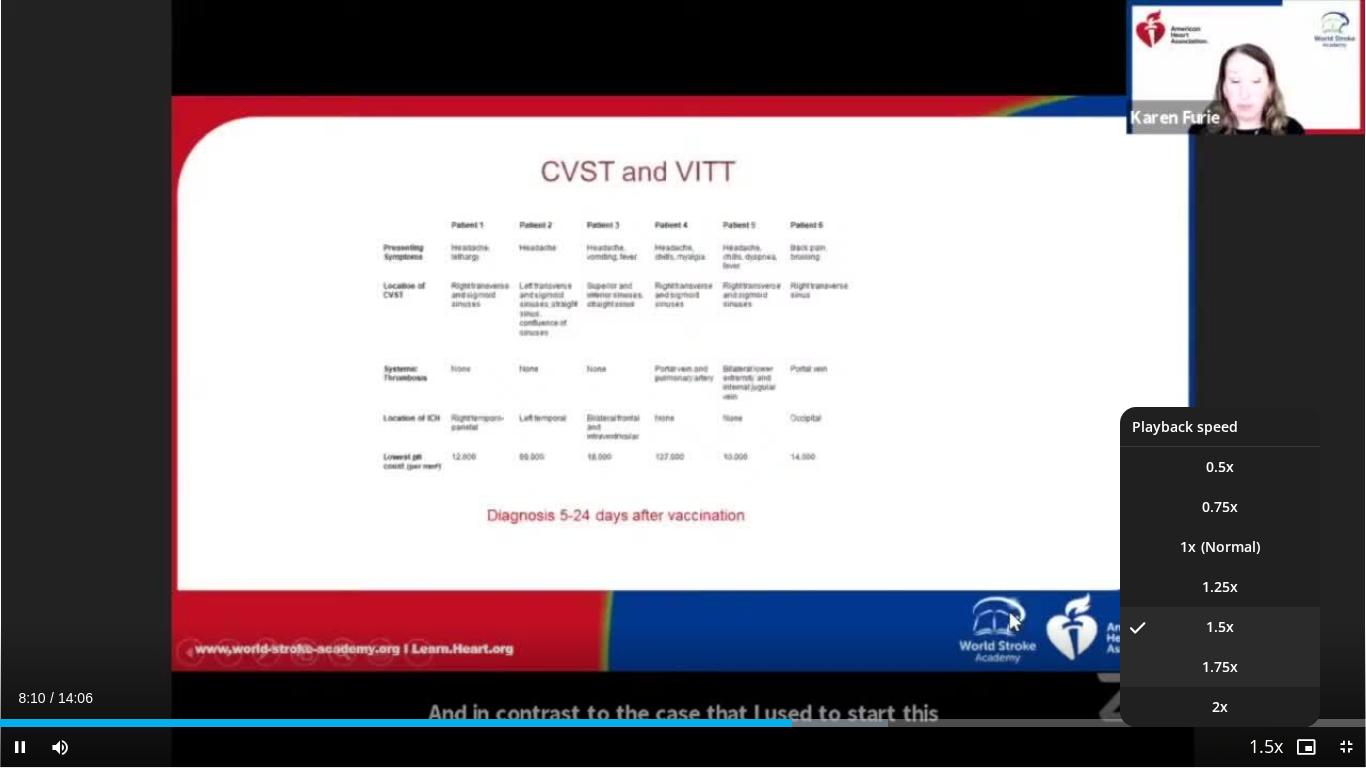 click on "1.75x" at bounding box center [1220, 667] 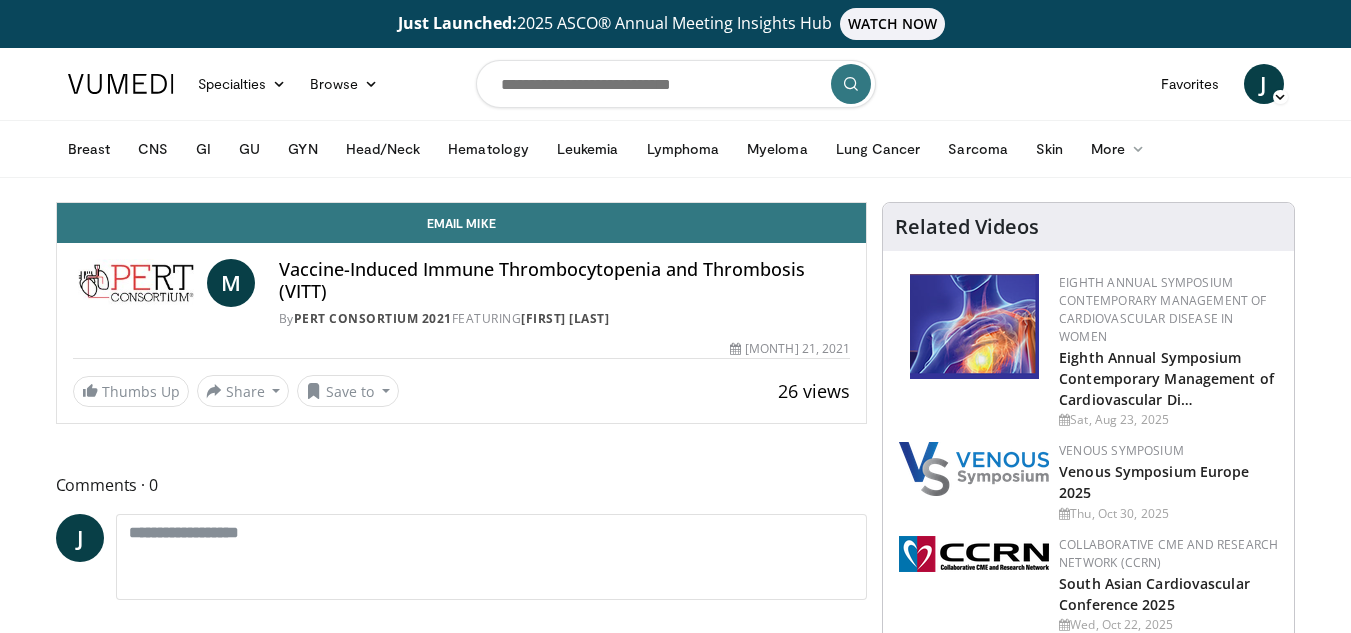 scroll, scrollTop: 0, scrollLeft: 0, axis: both 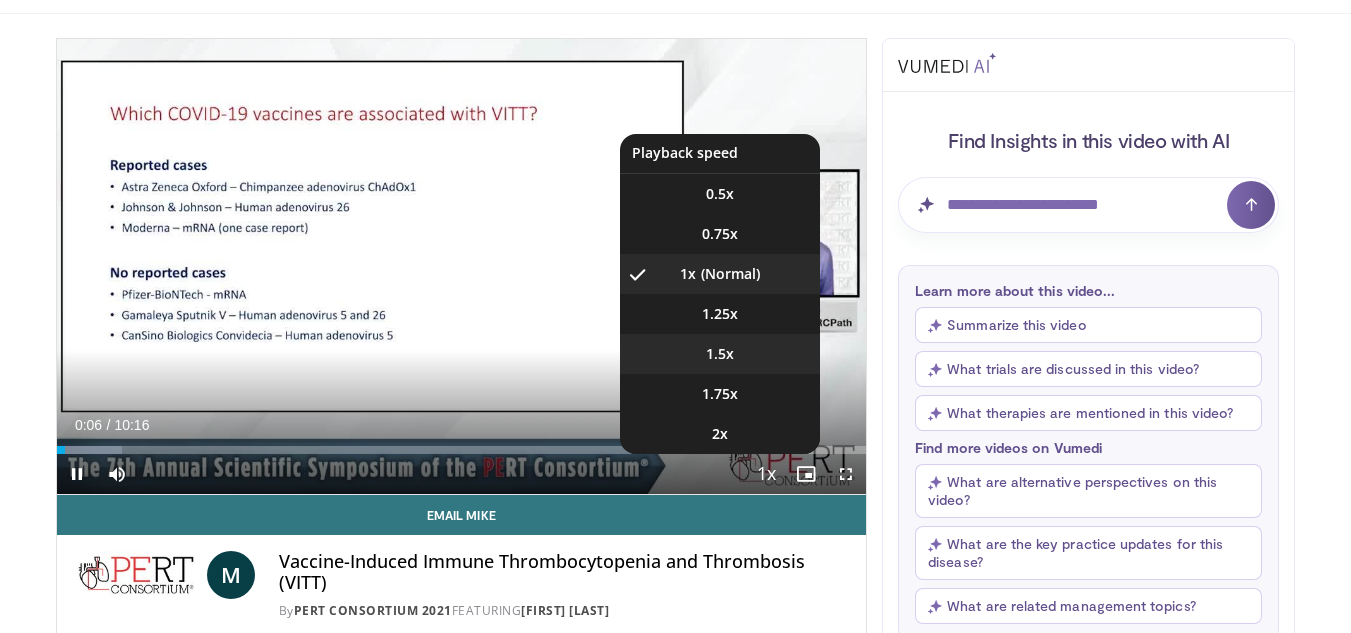 click on "1.5x" at bounding box center [720, 354] 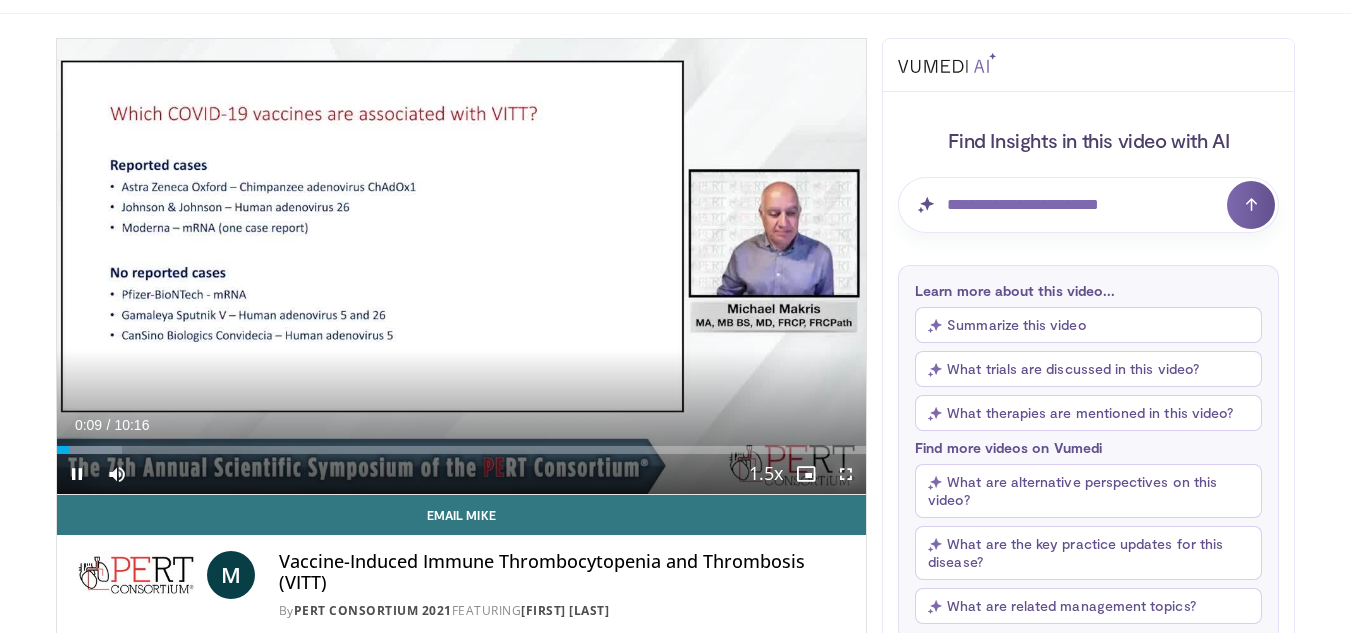 click at bounding box center [846, 474] 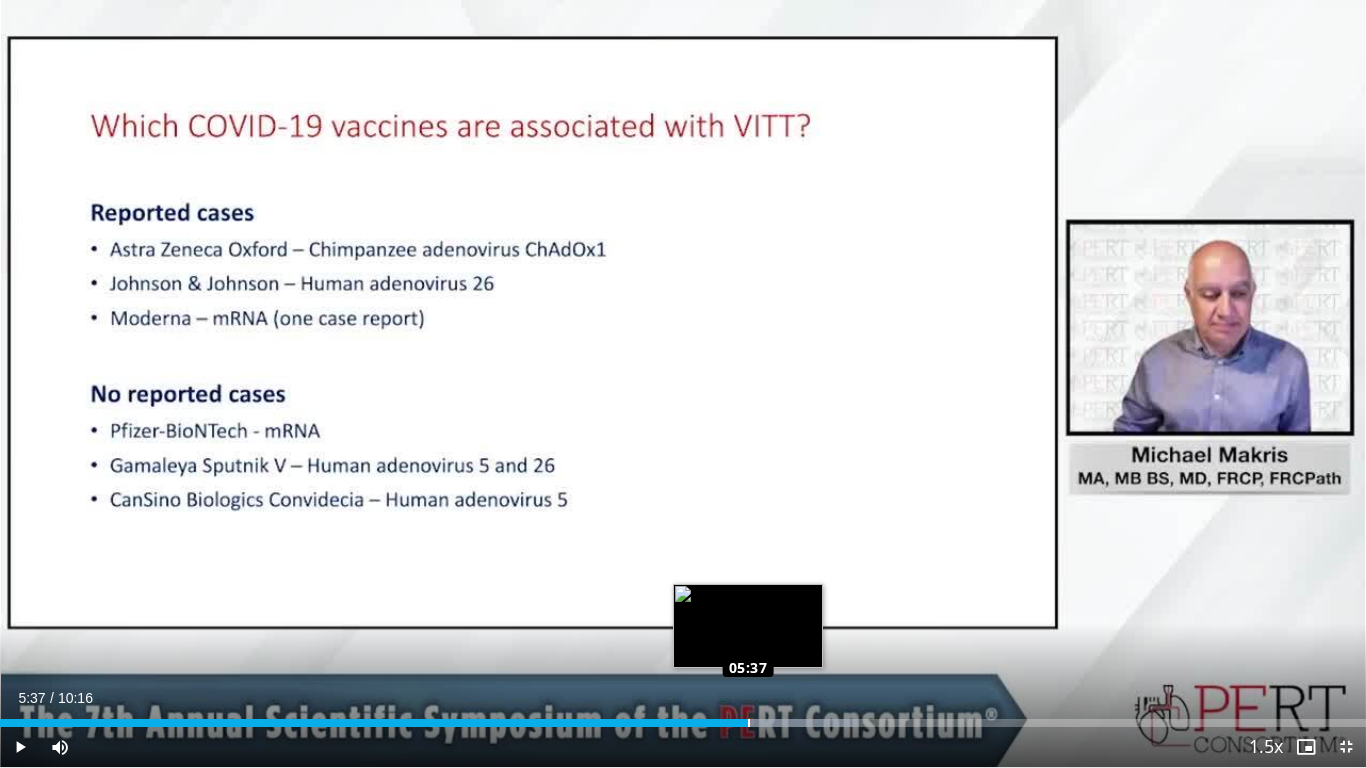 click on "Loaded :  62.72% 05:37 05:37" at bounding box center [683, 717] 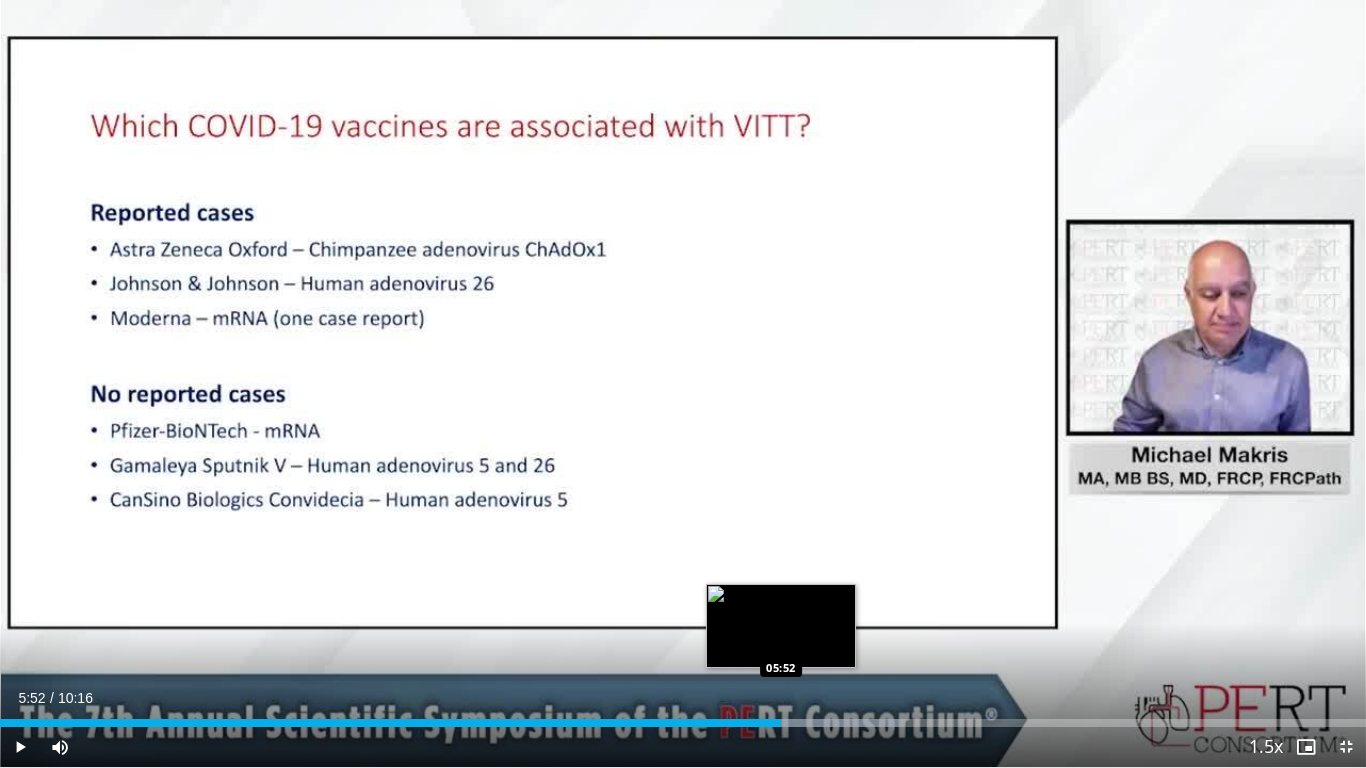 click at bounding box center [795, 723] 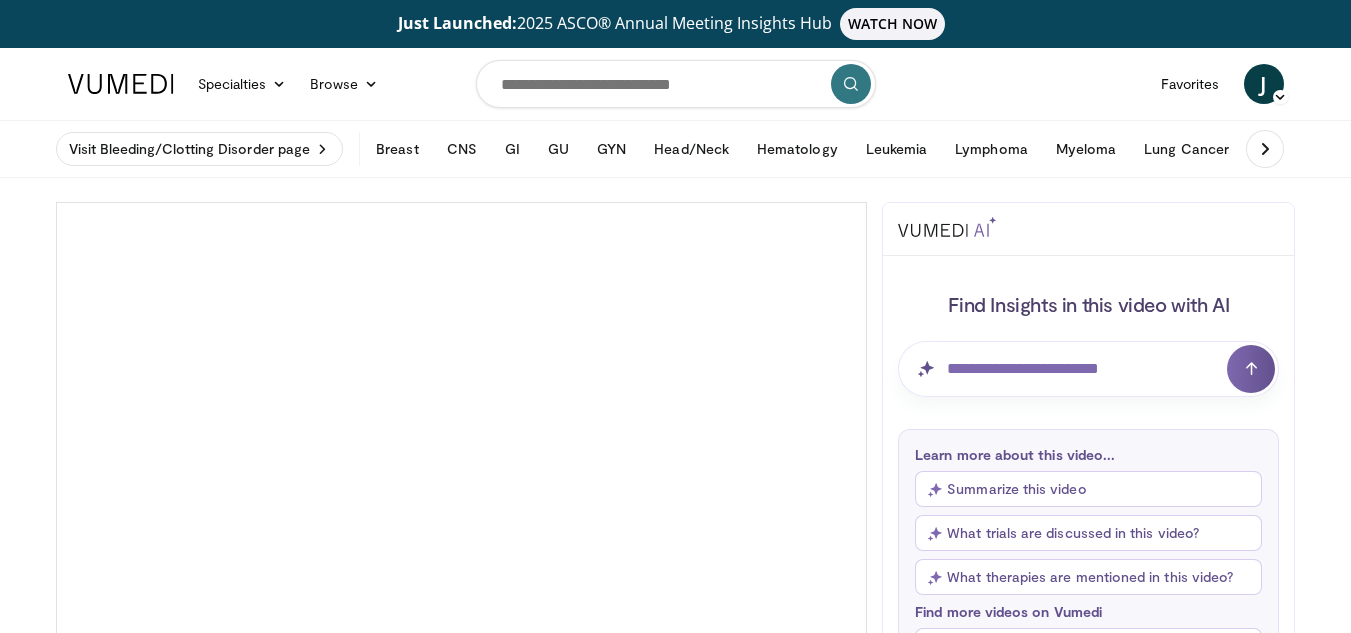 scroll, scrollTop: 0, scrollLeft: 0, axis: both 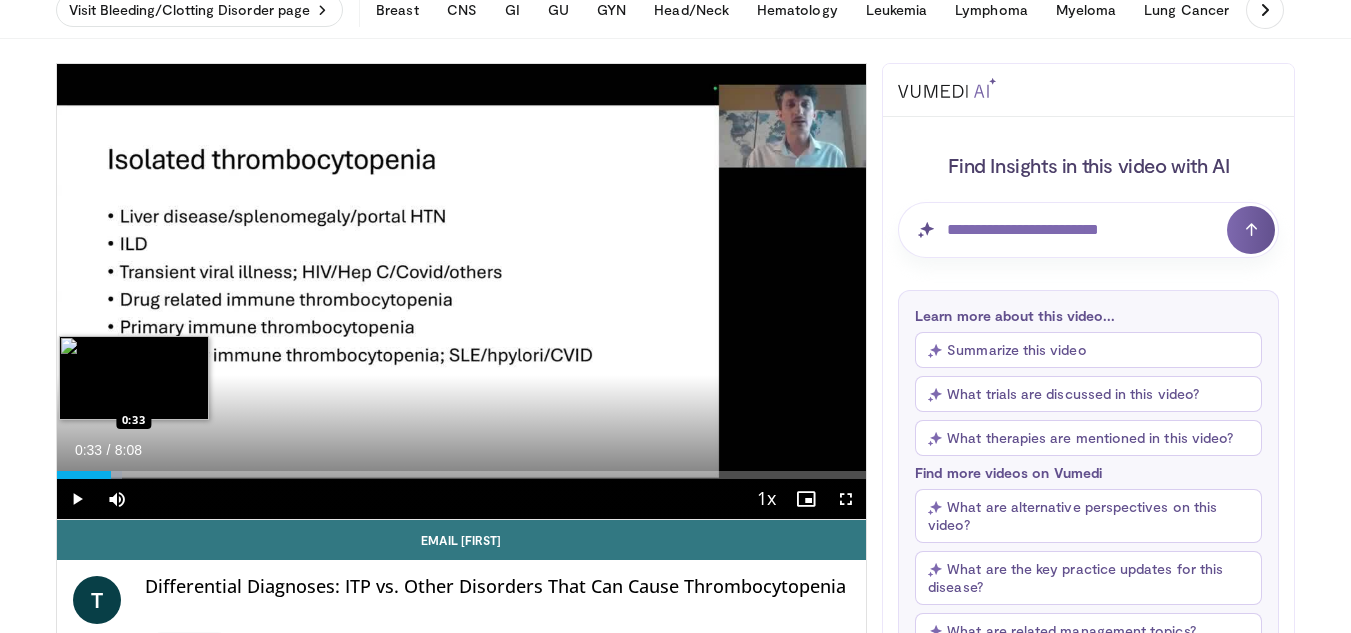 click on "Loaded :  8.12% 0:33 0:33" at bounding box center [462, 475] 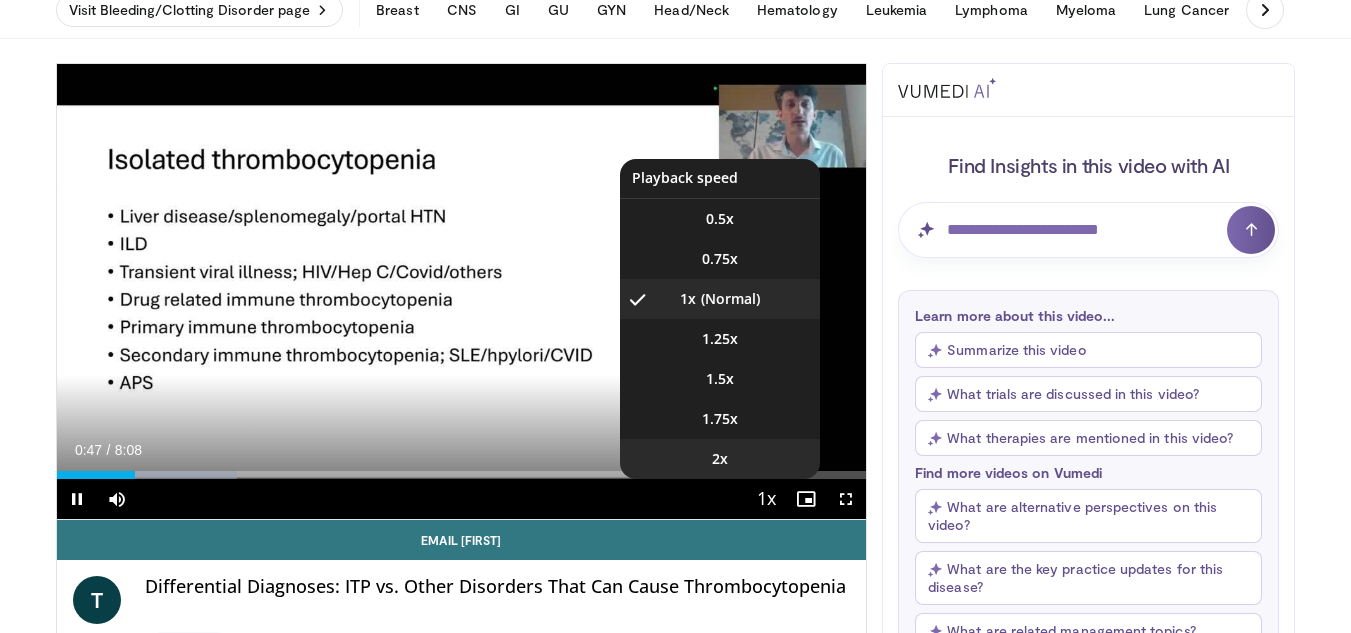 click on "2x" at bounding box center [720, 459] 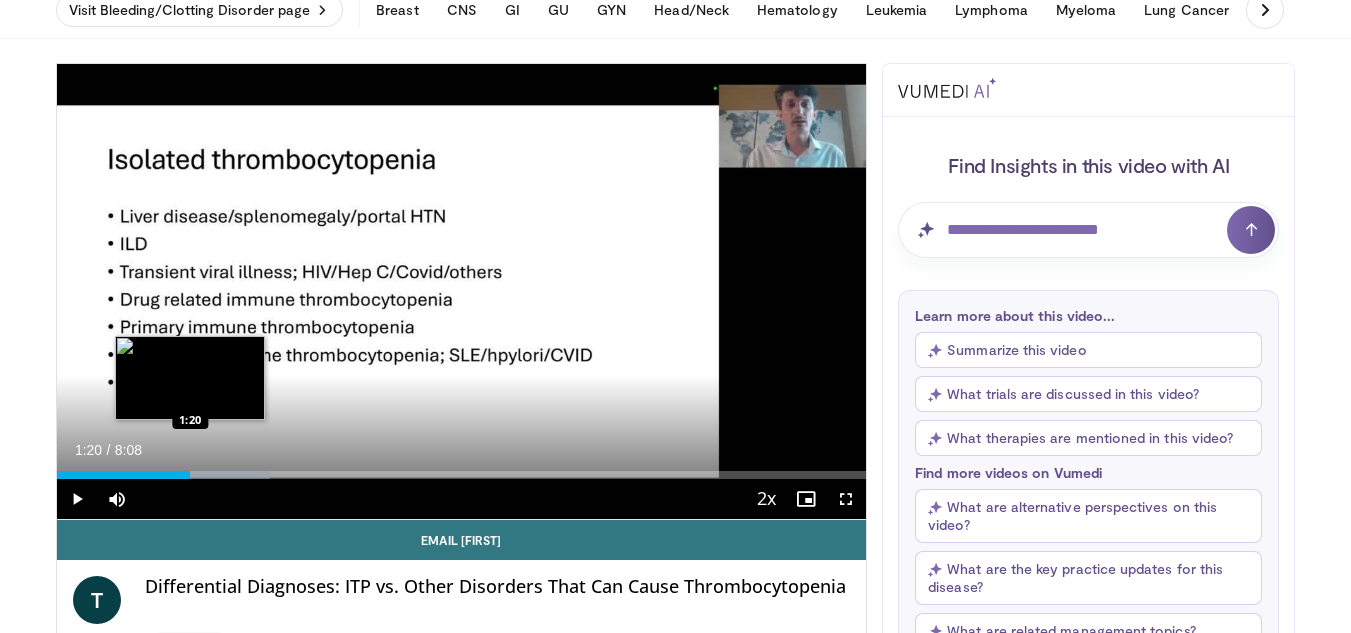click on "Loaded :  26.39% 1:20 1:20" at bounding box center [462, 469] 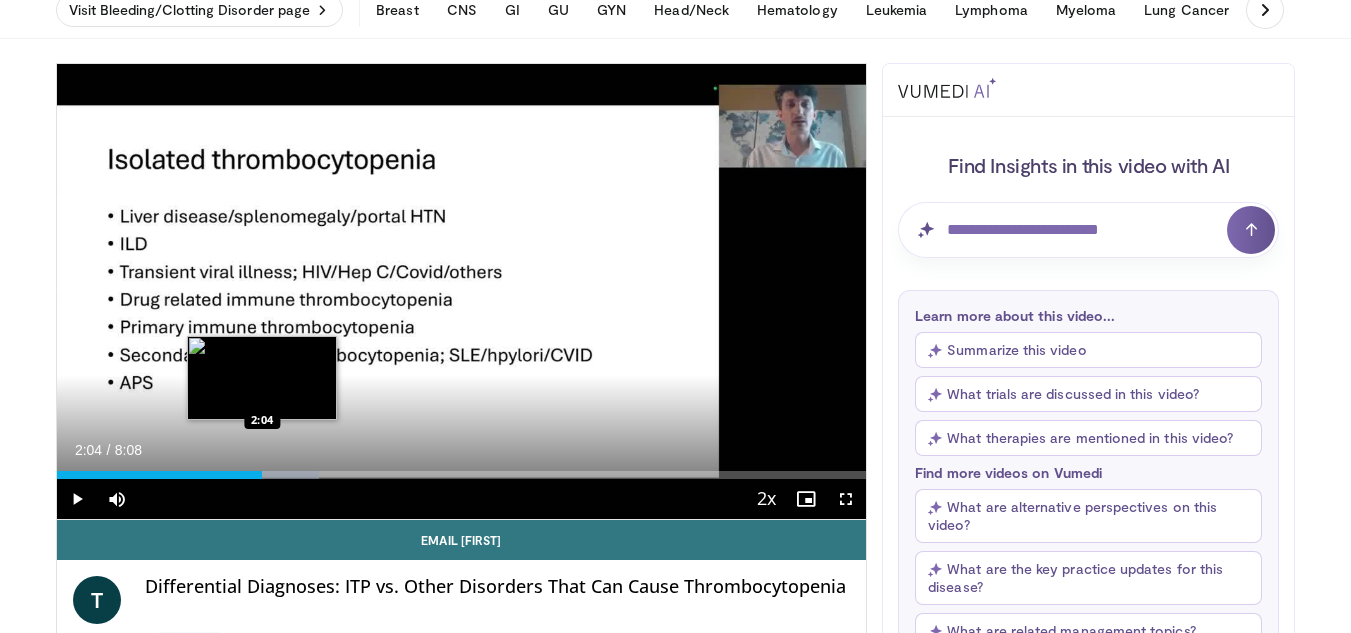 click on "Loaded :  32.48% 2:04 2:04" at bounding box center (462, 475) 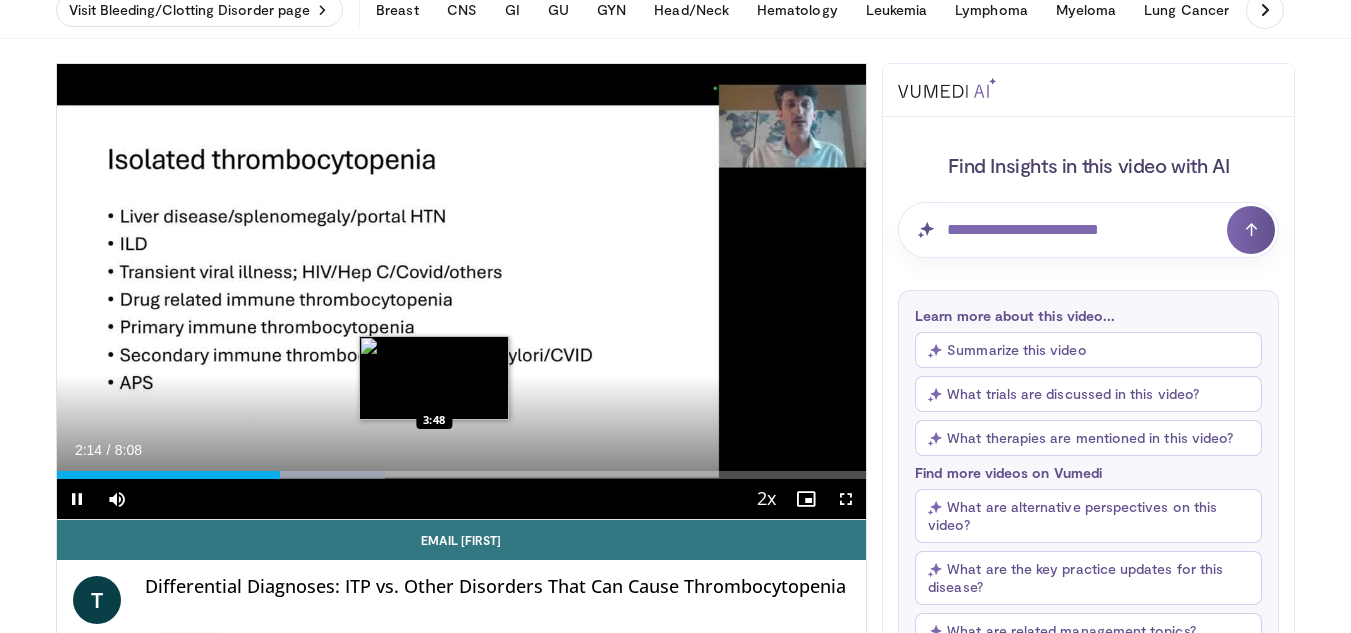 click on "Loaded :  40.60% 2:14 3:48" at bounding box center (462, 475) 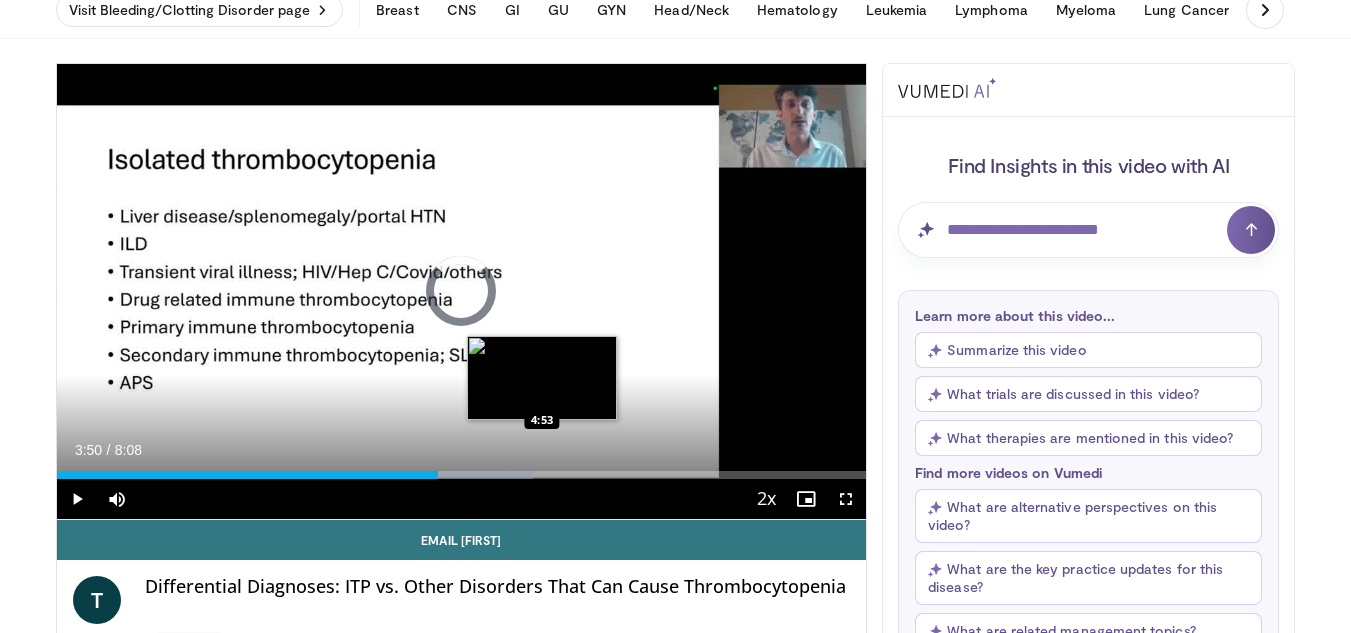 click on "Loaded :  58.87% 3:50 4:53" at bounding box center [462, 469] 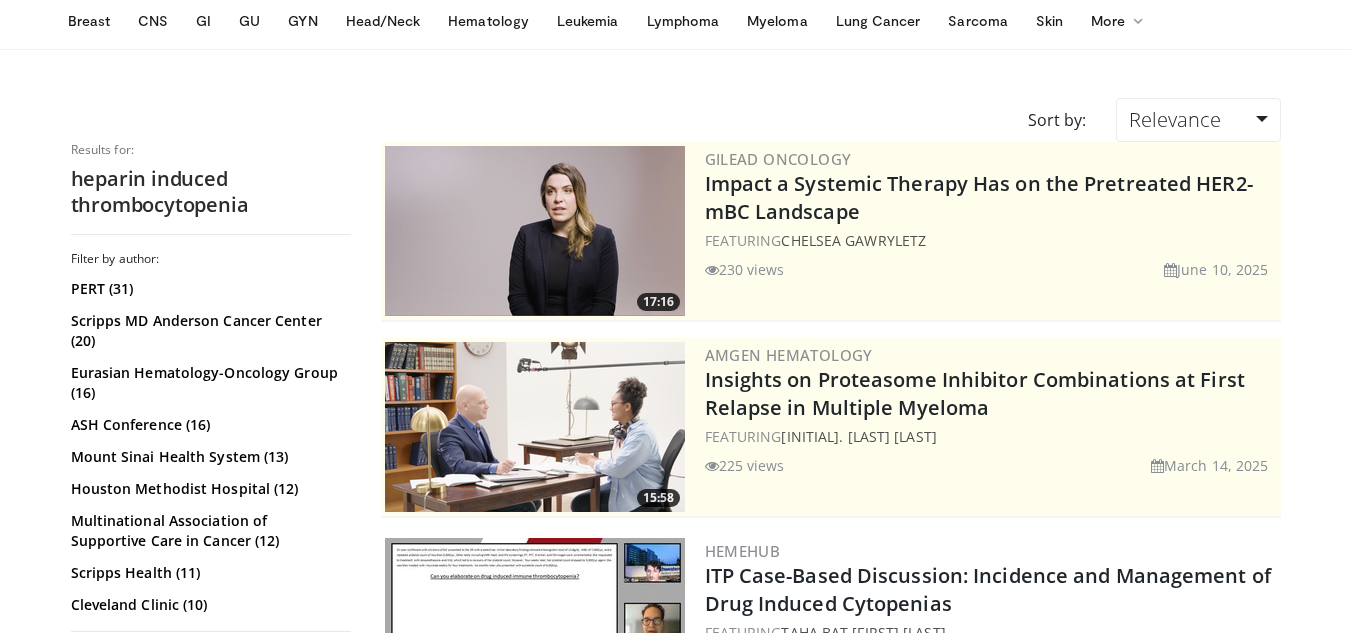 scroll, scrollTop: 0, scrollLeft: 0, axis: both 